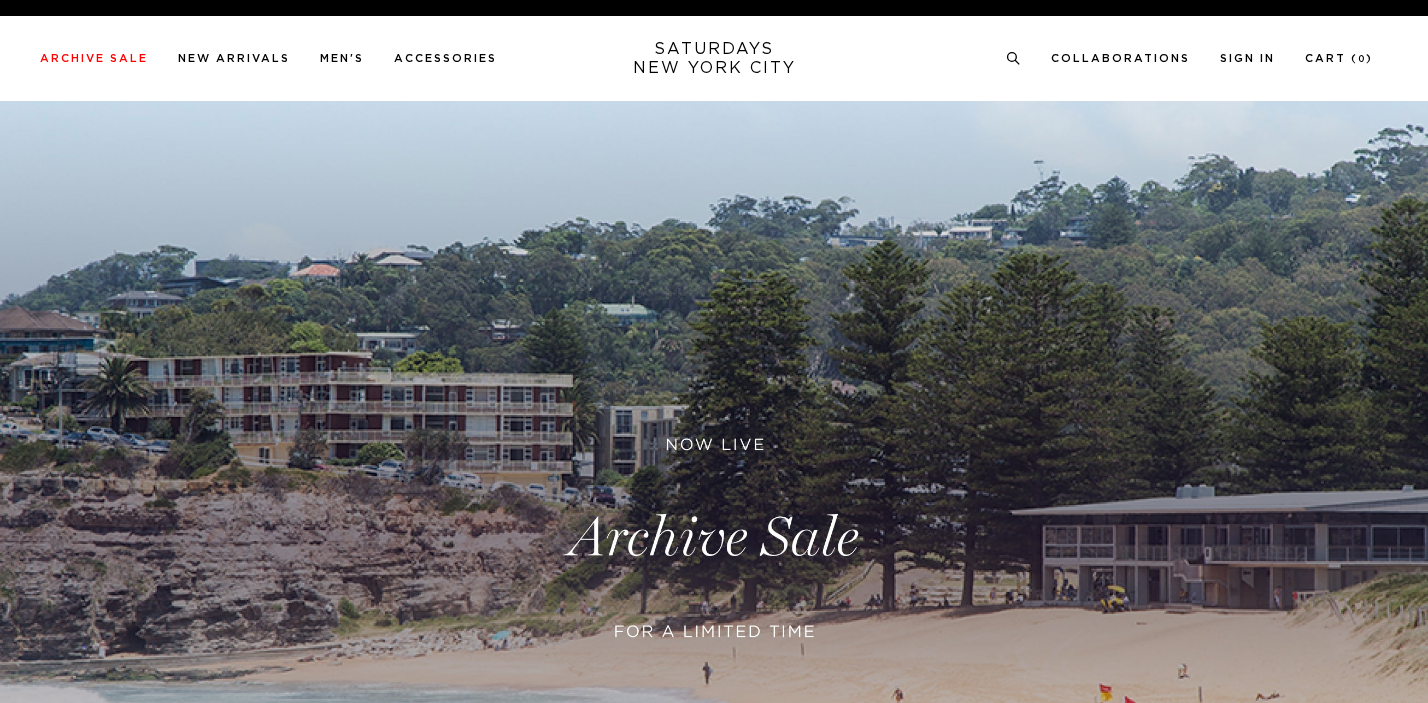 scroll, scrollTop: 0, scrollLeft: 0, axis: both 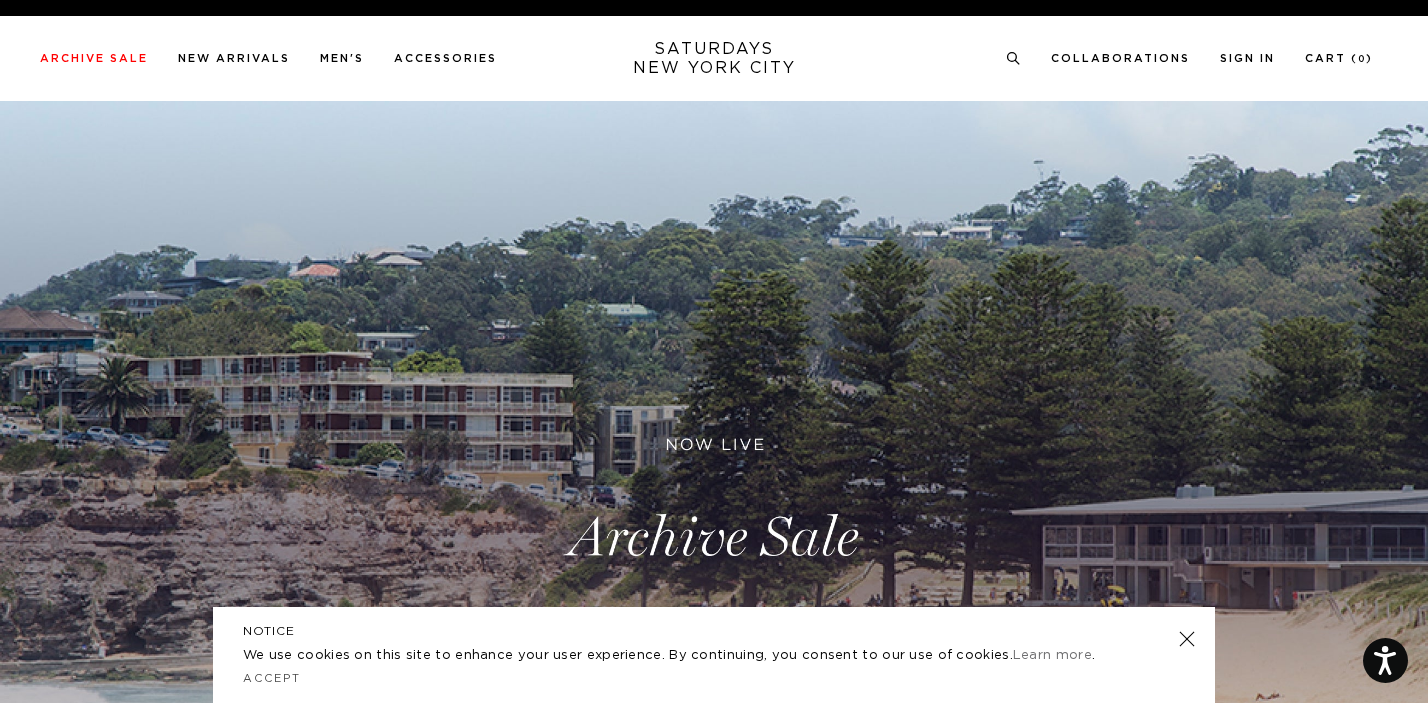 click at bounding box center [714, 538] 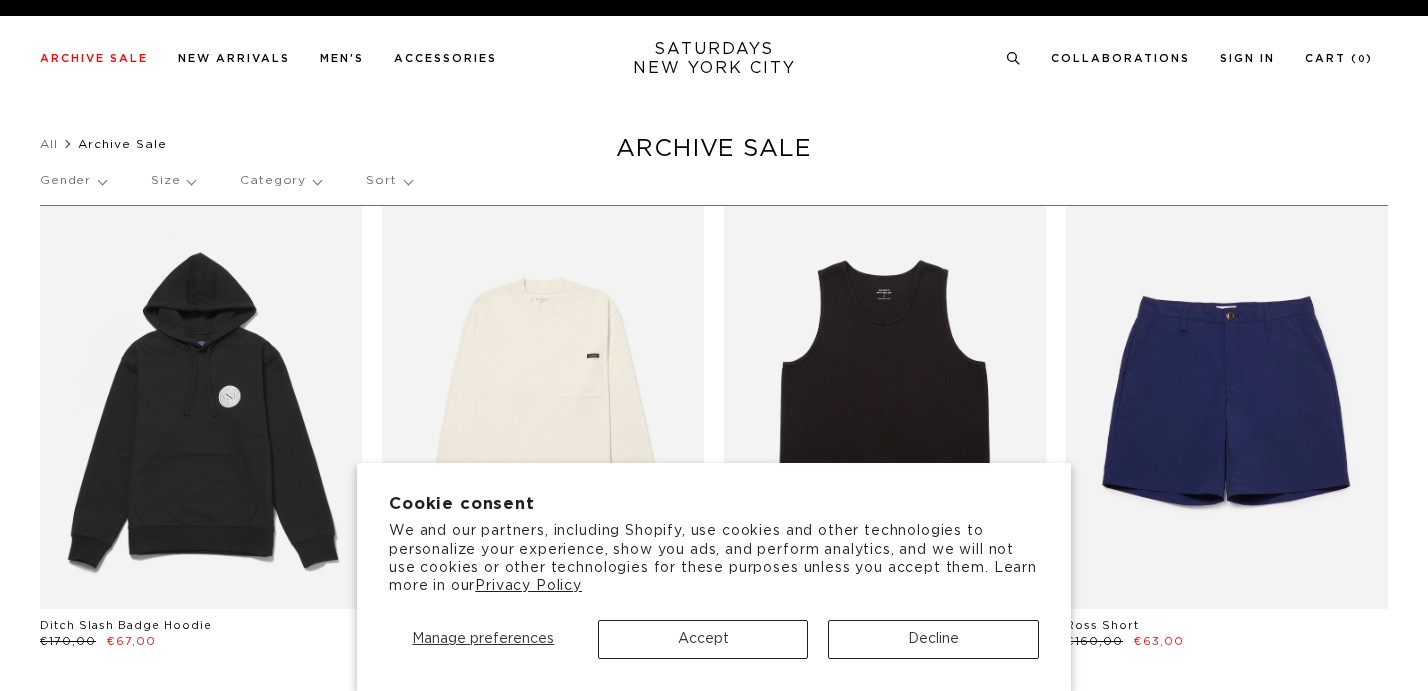scroll, scrollTop: 0, scrollLeft: 0, axis: both 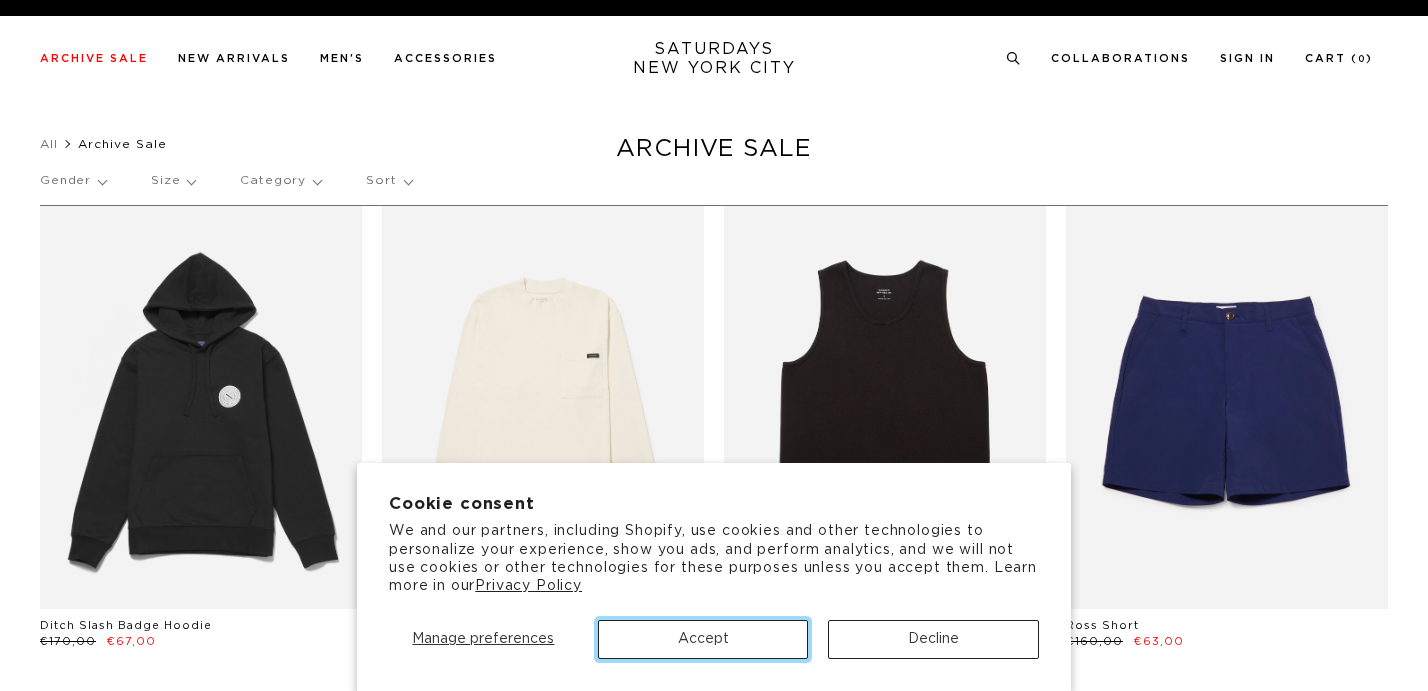click on "Accept" at bounding box center [703, 639] 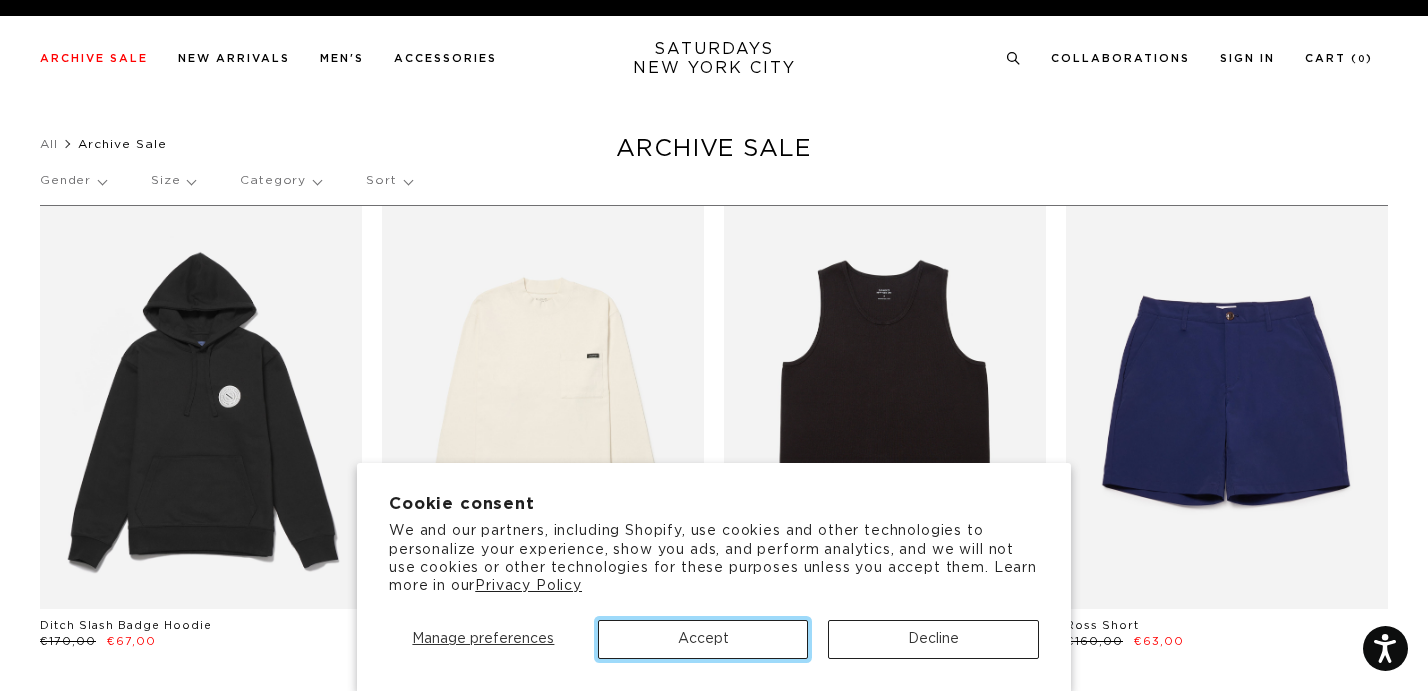 scroll, scrollTop: 0, scrollLeft: 0, axis: both 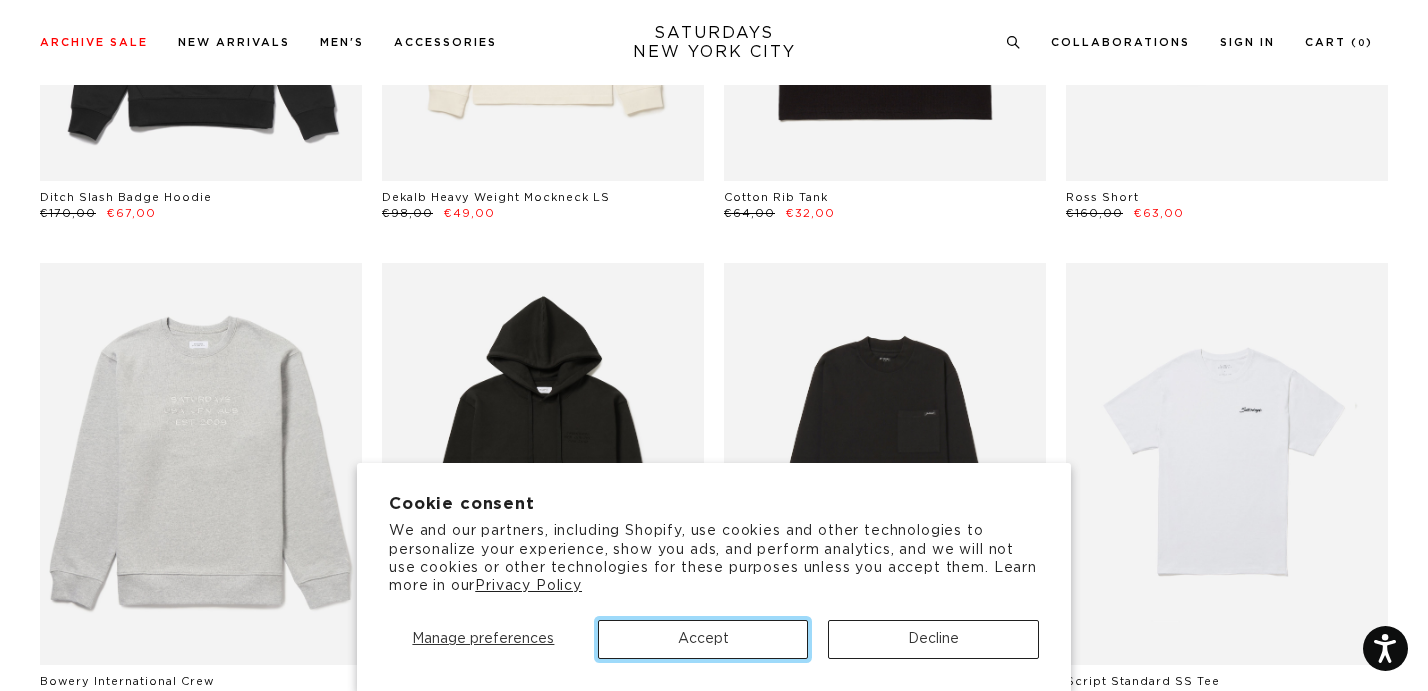 click on "Accept" at bounding box center (703, 639) 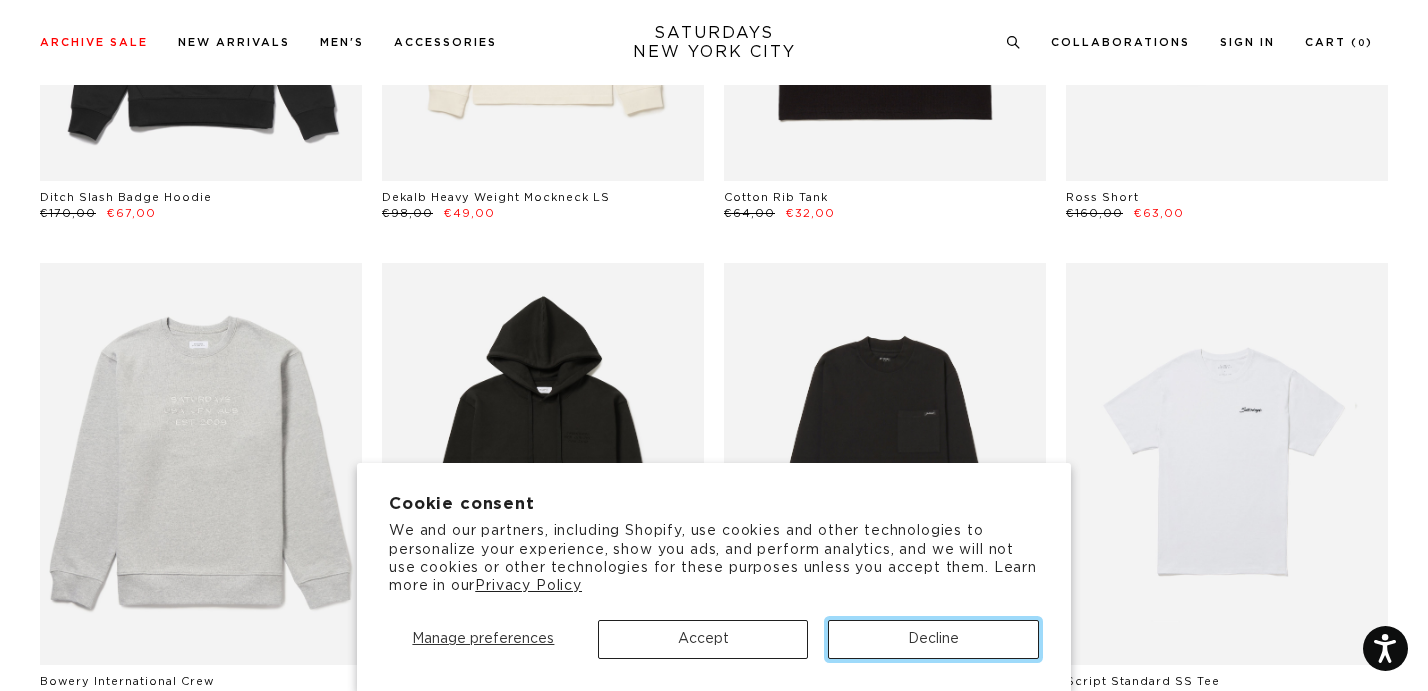 click on "Decline" at bounding box center (933, 639) 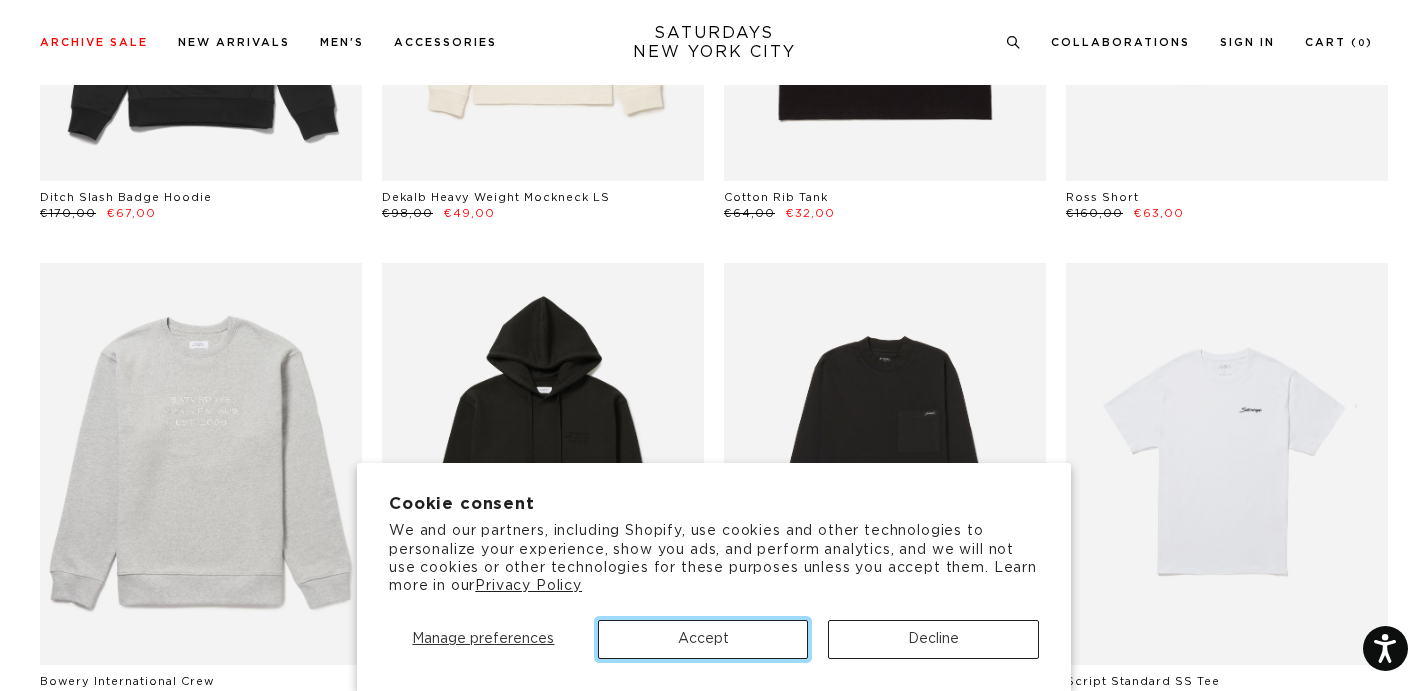 click on "Accept" at bounding box center [703, 639] 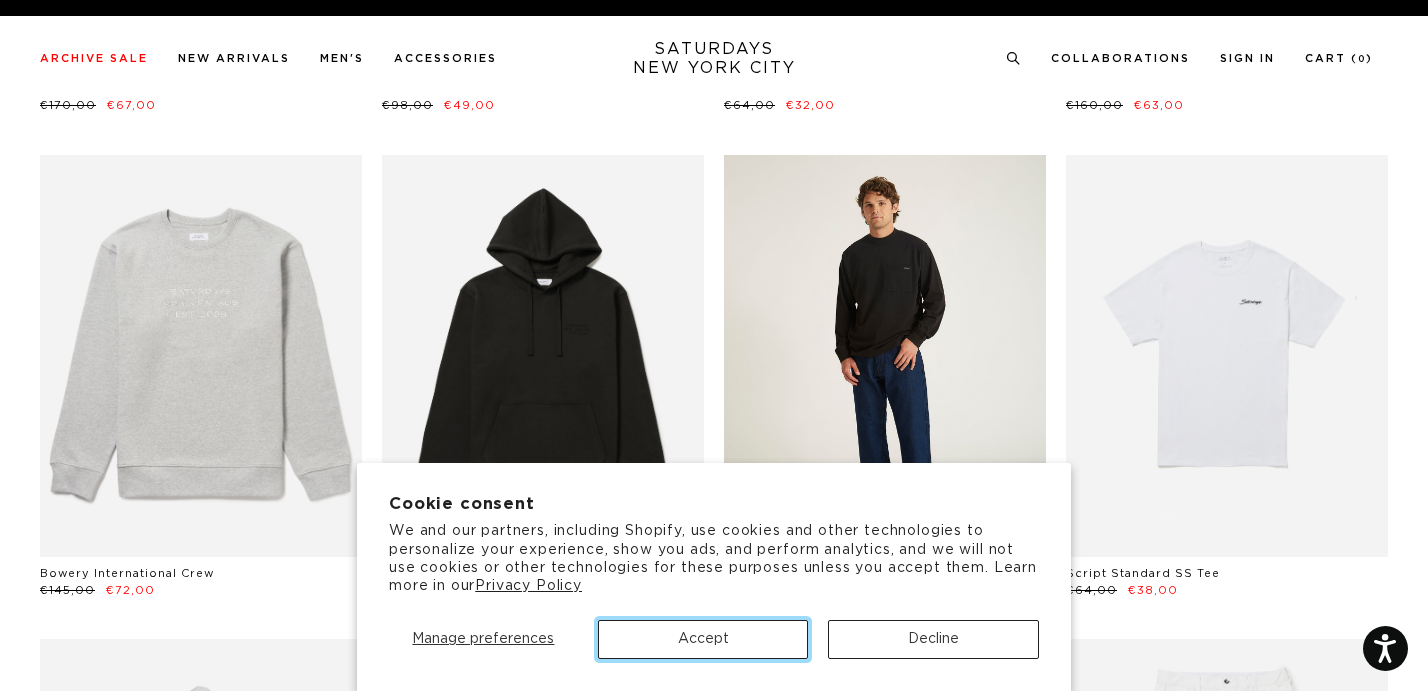 scroll, scrollTop: 0, scrollLeft: 0, axis: both 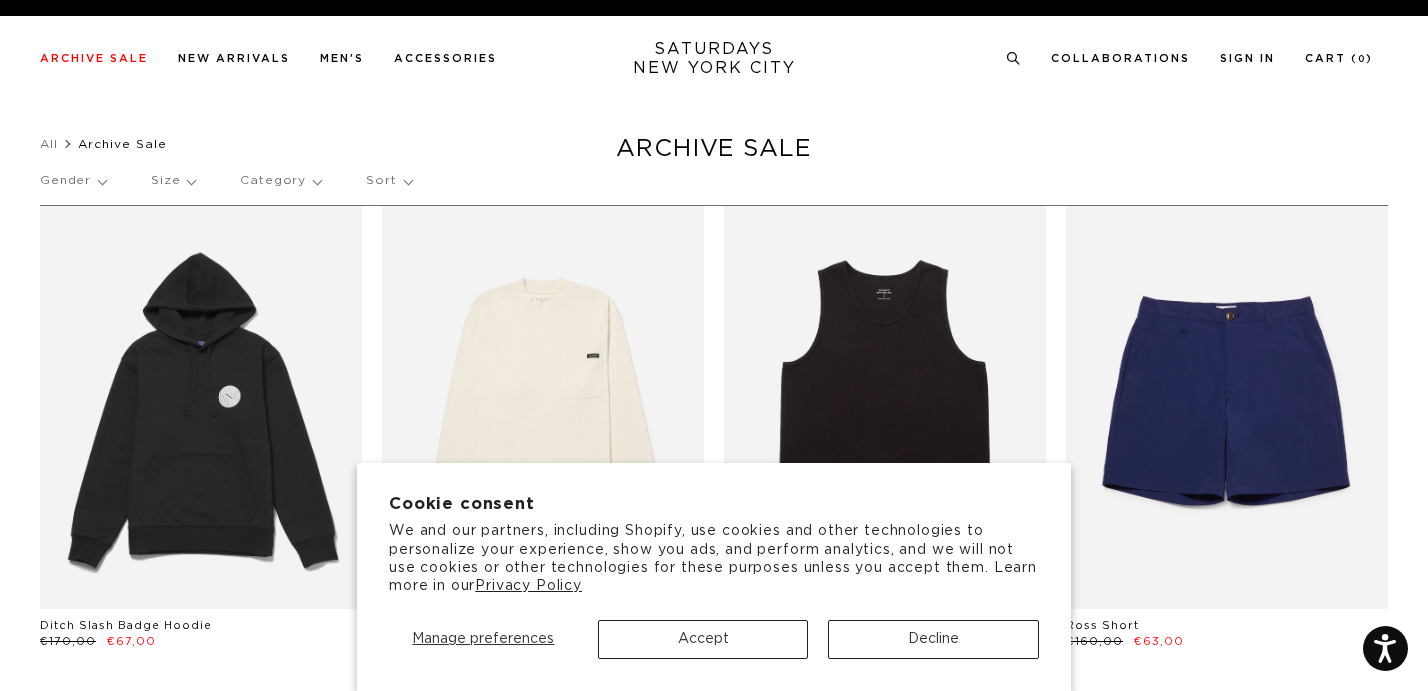 click on "Size" at bounding box center [173, 181] 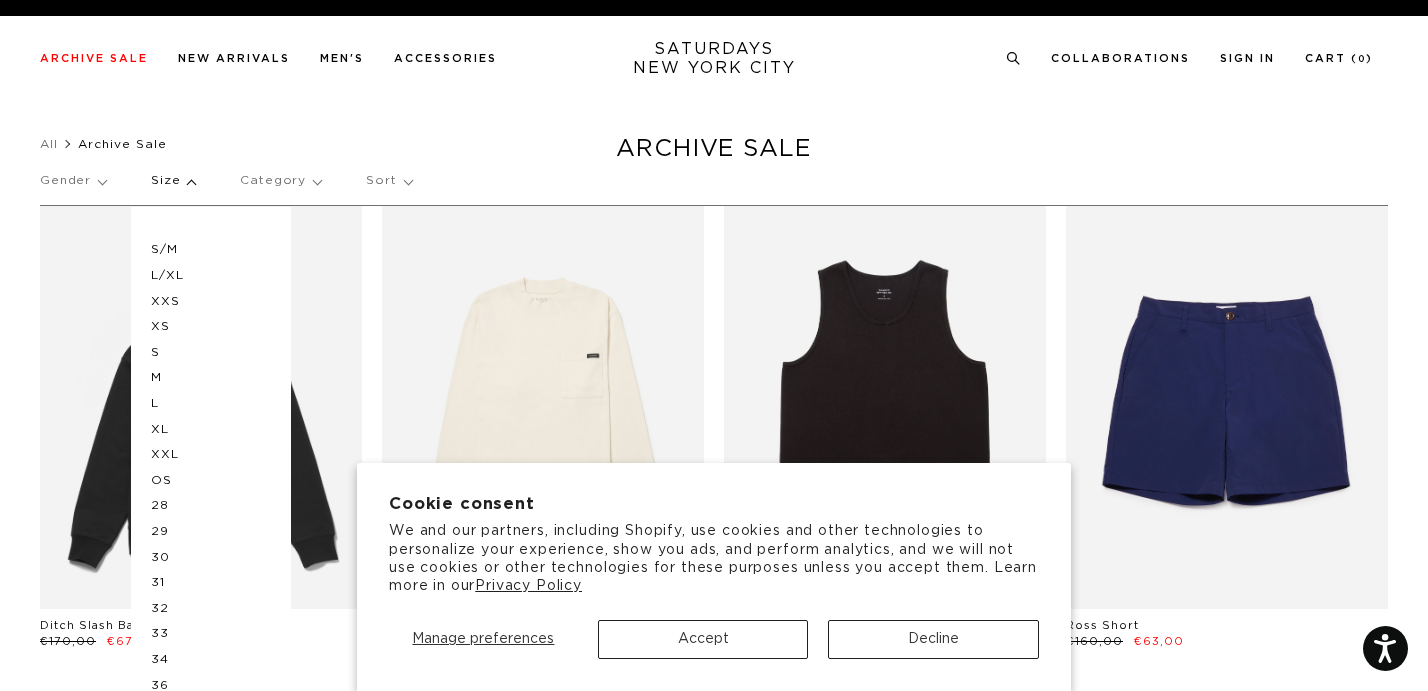 click on "L" at bounding box center [211, 404] 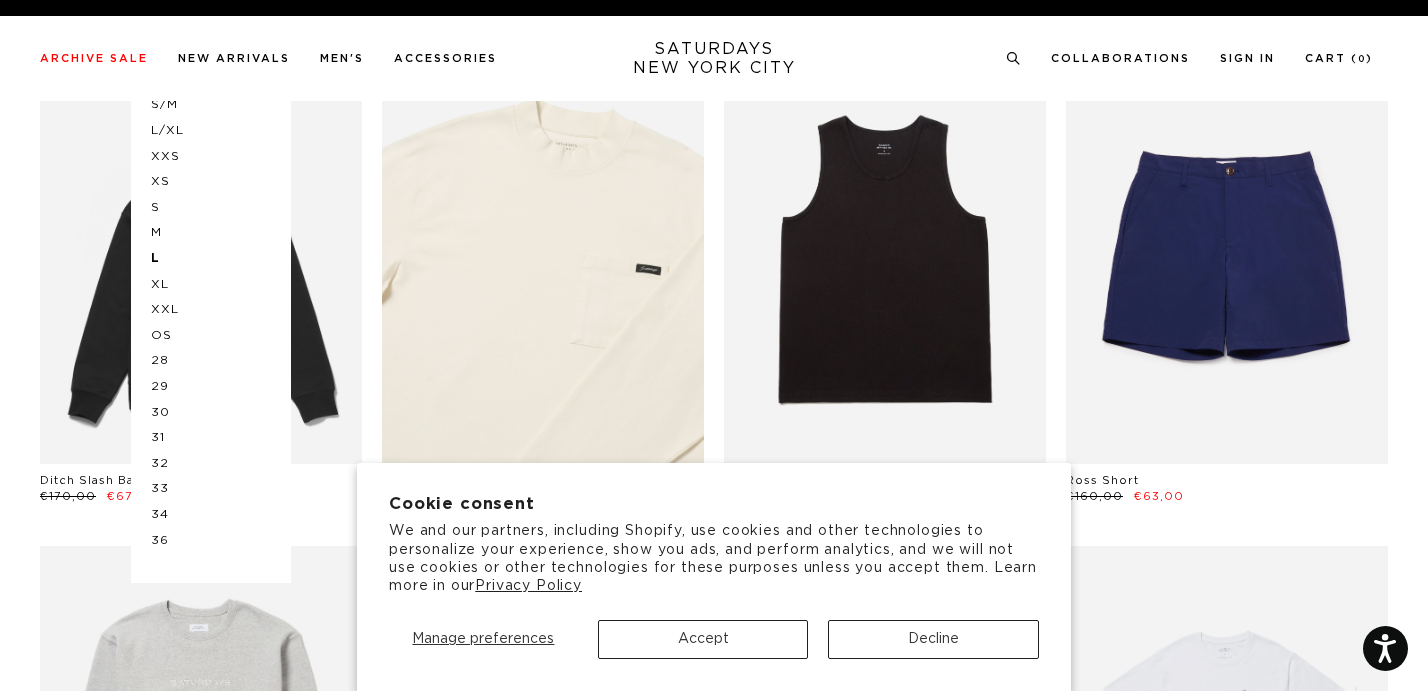 scroll, scrollTop: 0, scrollLeft: 0, axis: both 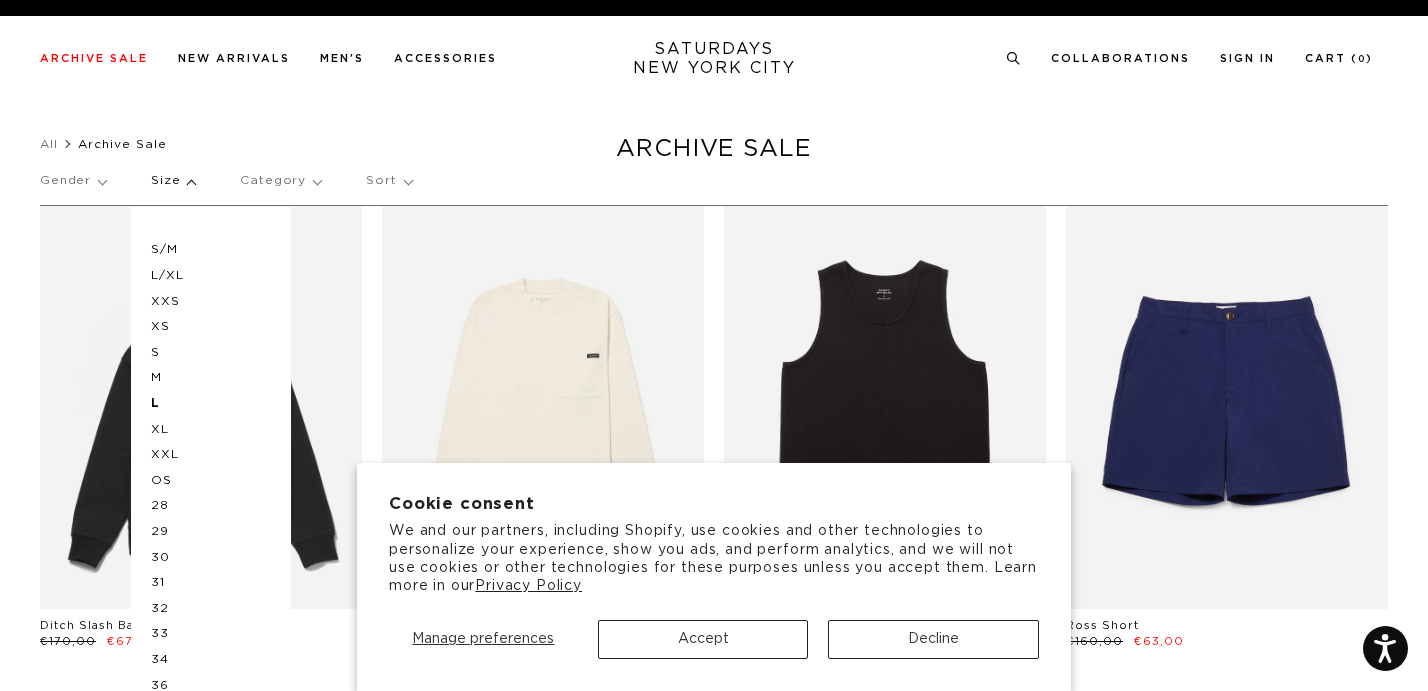 click on "L" at bounding box center (211, 404) 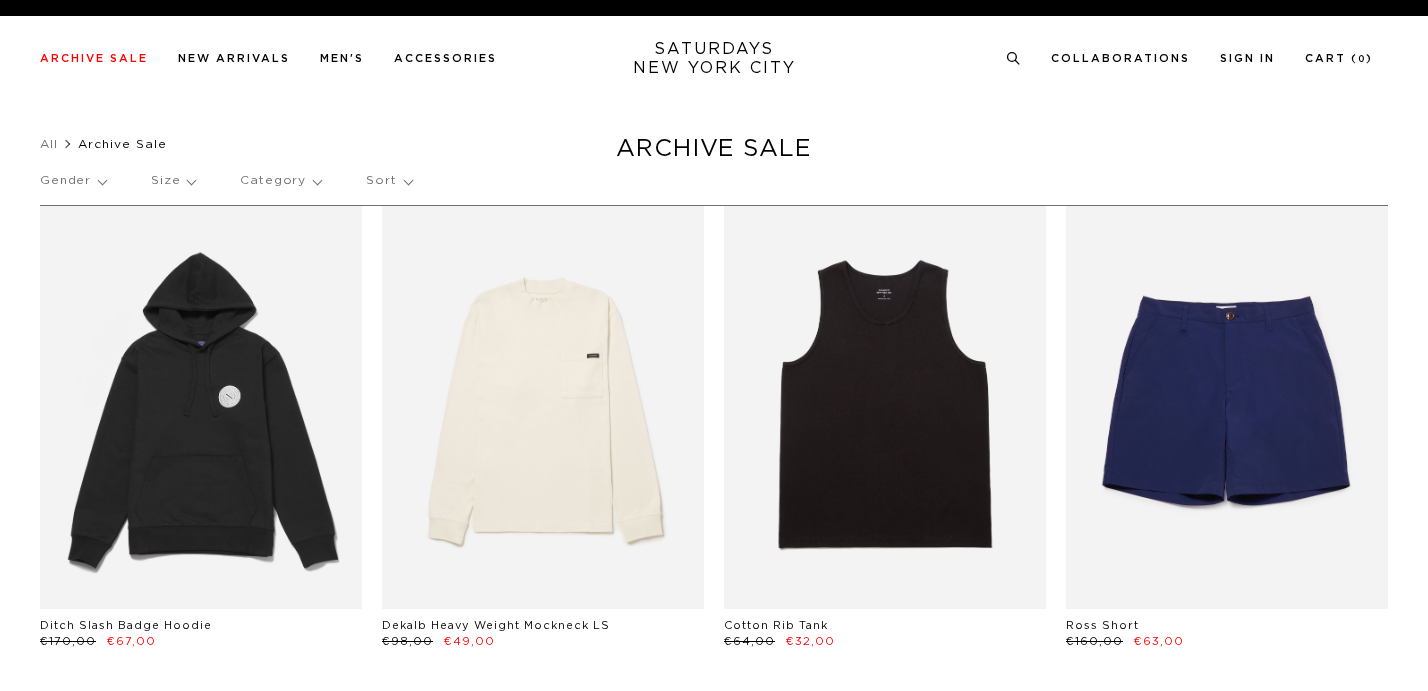 scroll, scrollTop: 0, scrollLeft: 0, axis: both 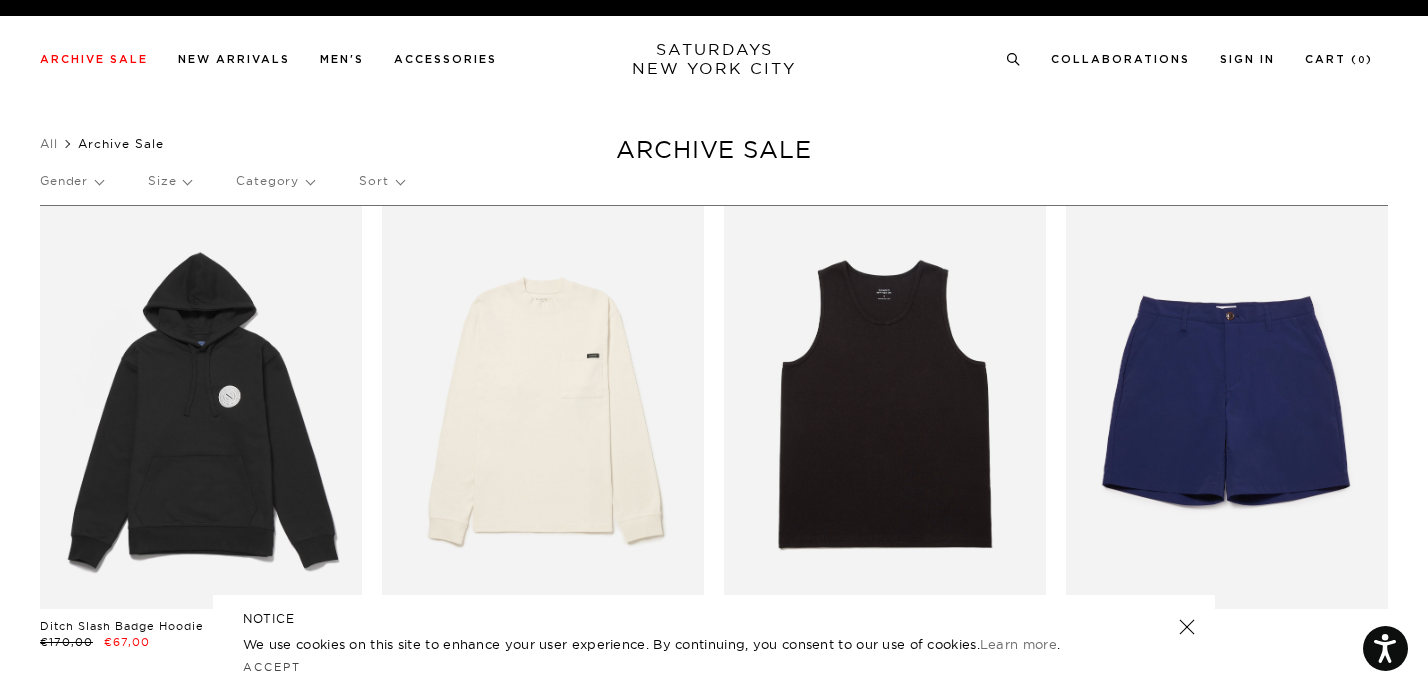 click on "Size" at bounding box center [169, 181] 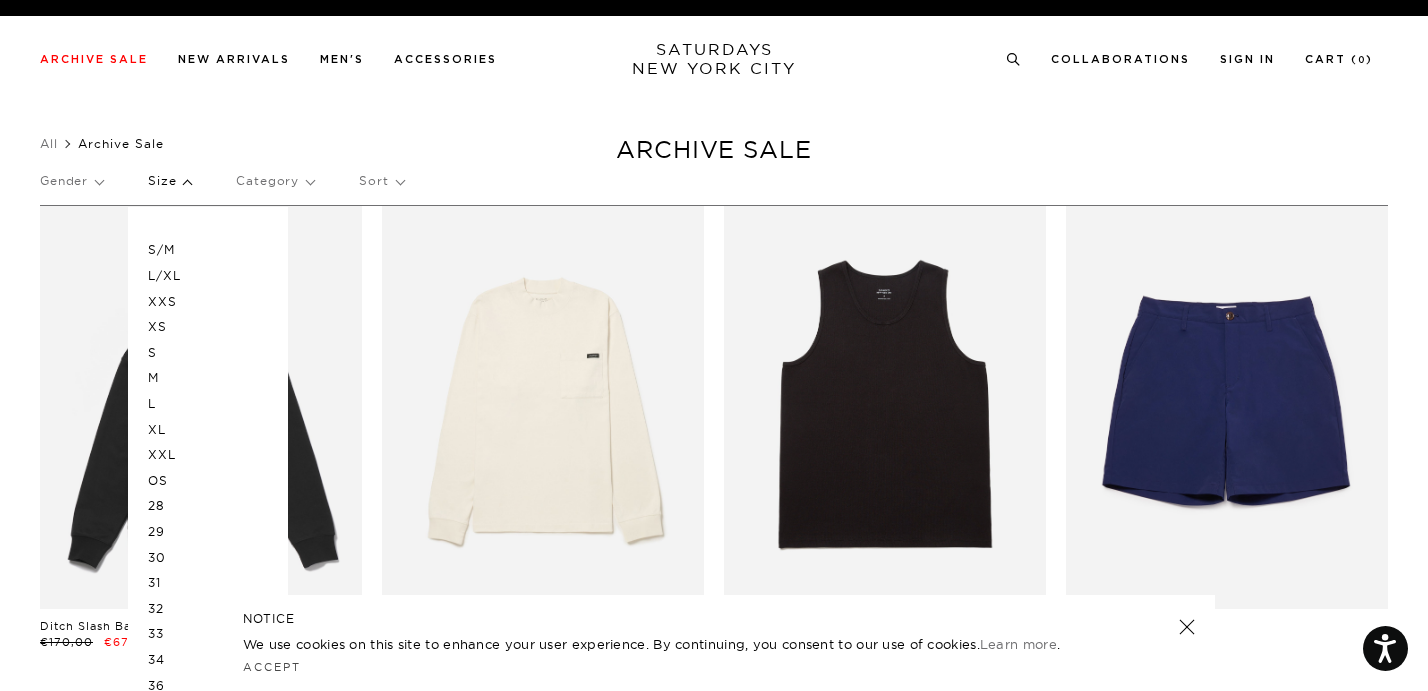 click on "L" at bounding box center [208, 404] 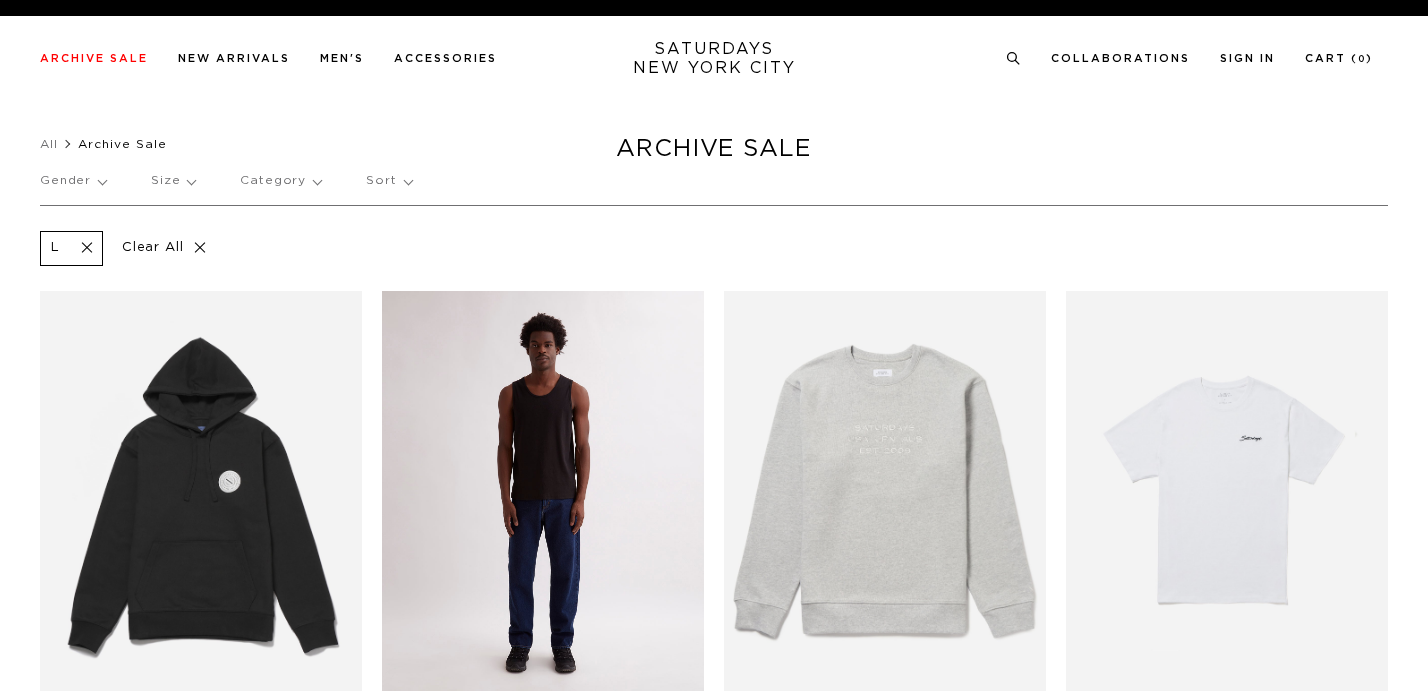 scroll, scrollTop: 0, scrollLeft: 0, axis: both 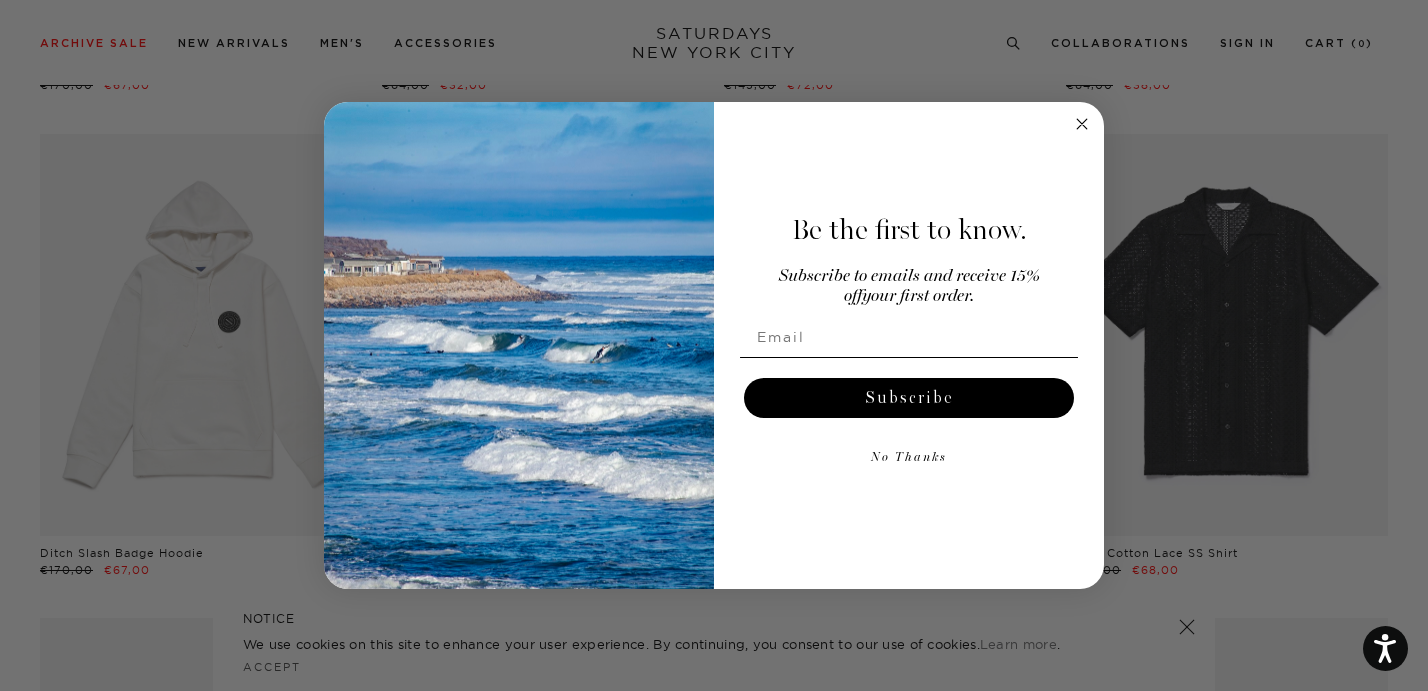 click 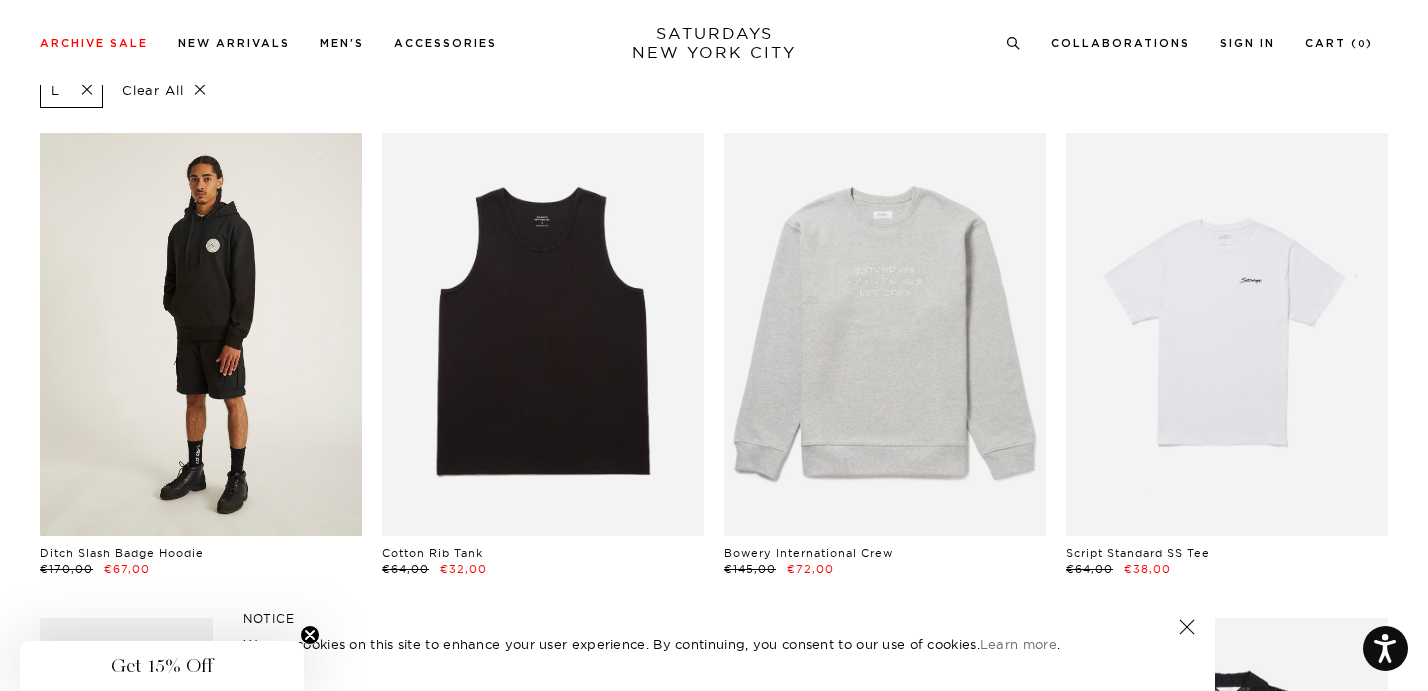 scroll, scrollTop: 166, scrollLeft: 0, axis: vertical 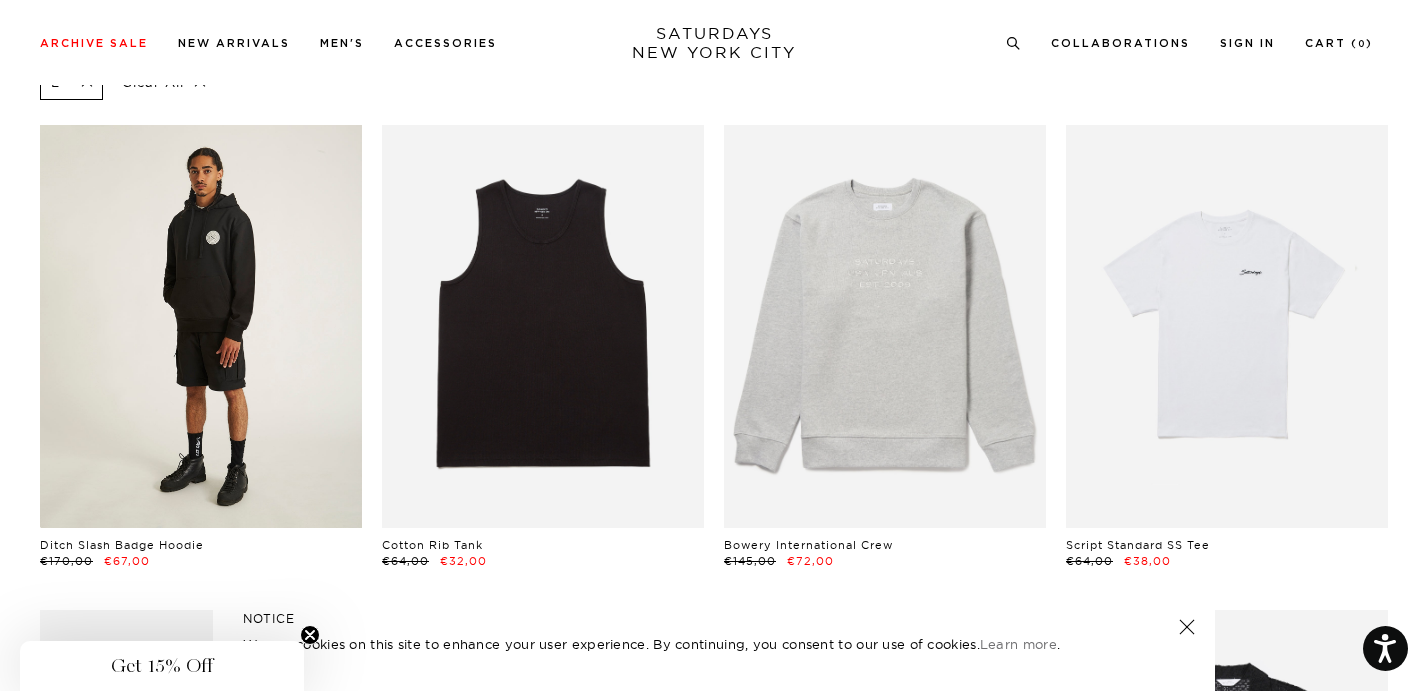 click at bounding box center [201, 326] 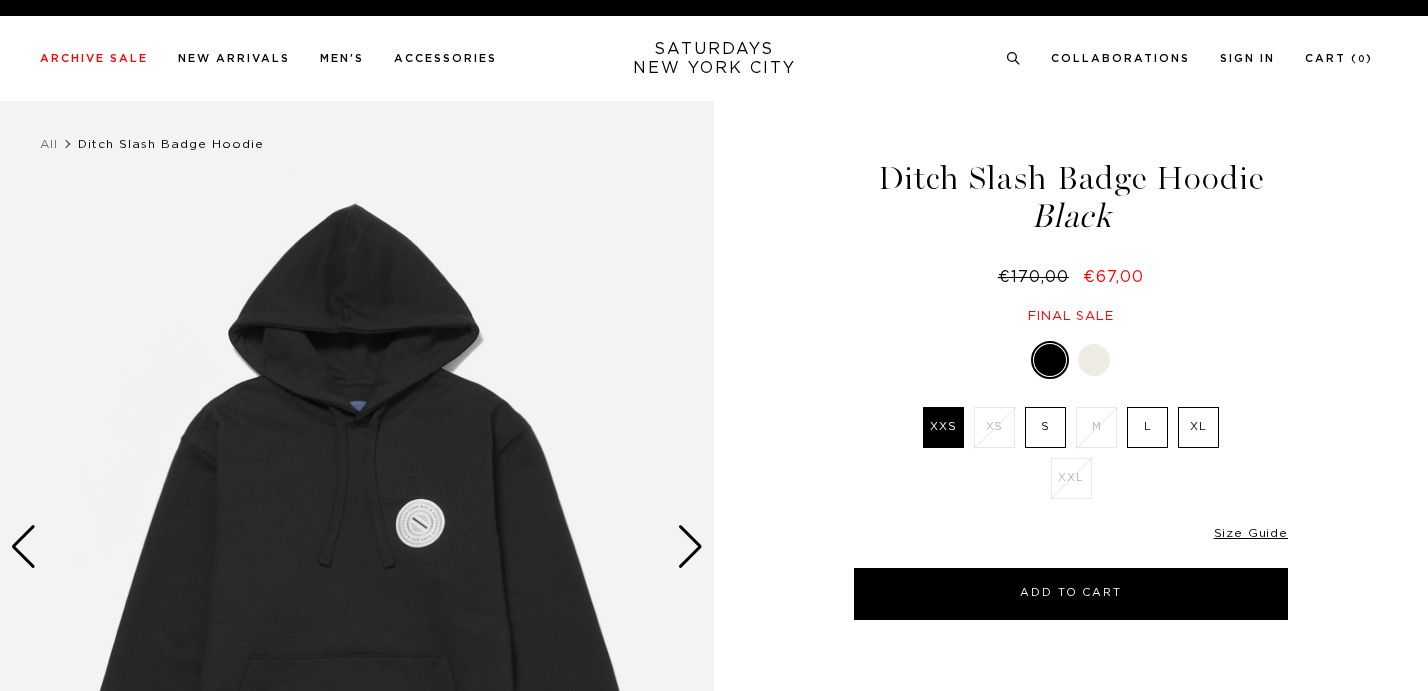 scroll, scrollTop: 0, scrollLeft: 0, axis: both 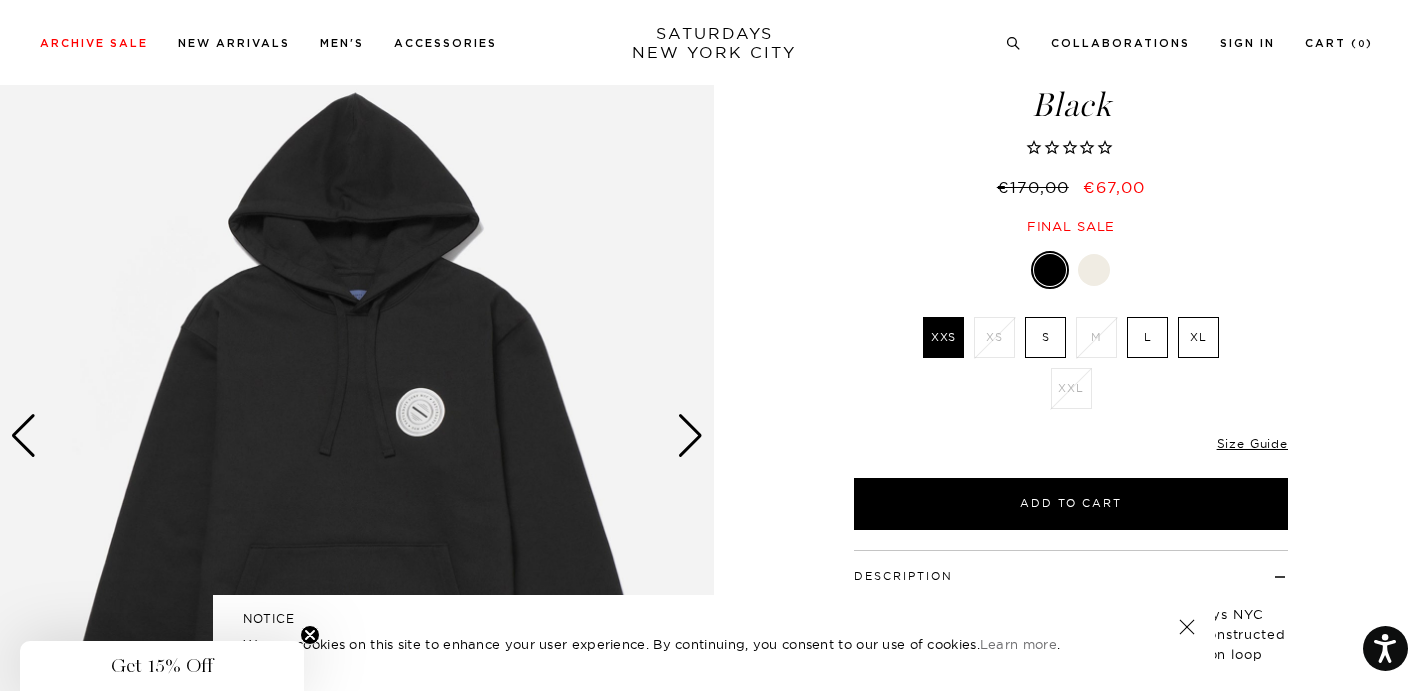 click at bounding box center [690, 436] 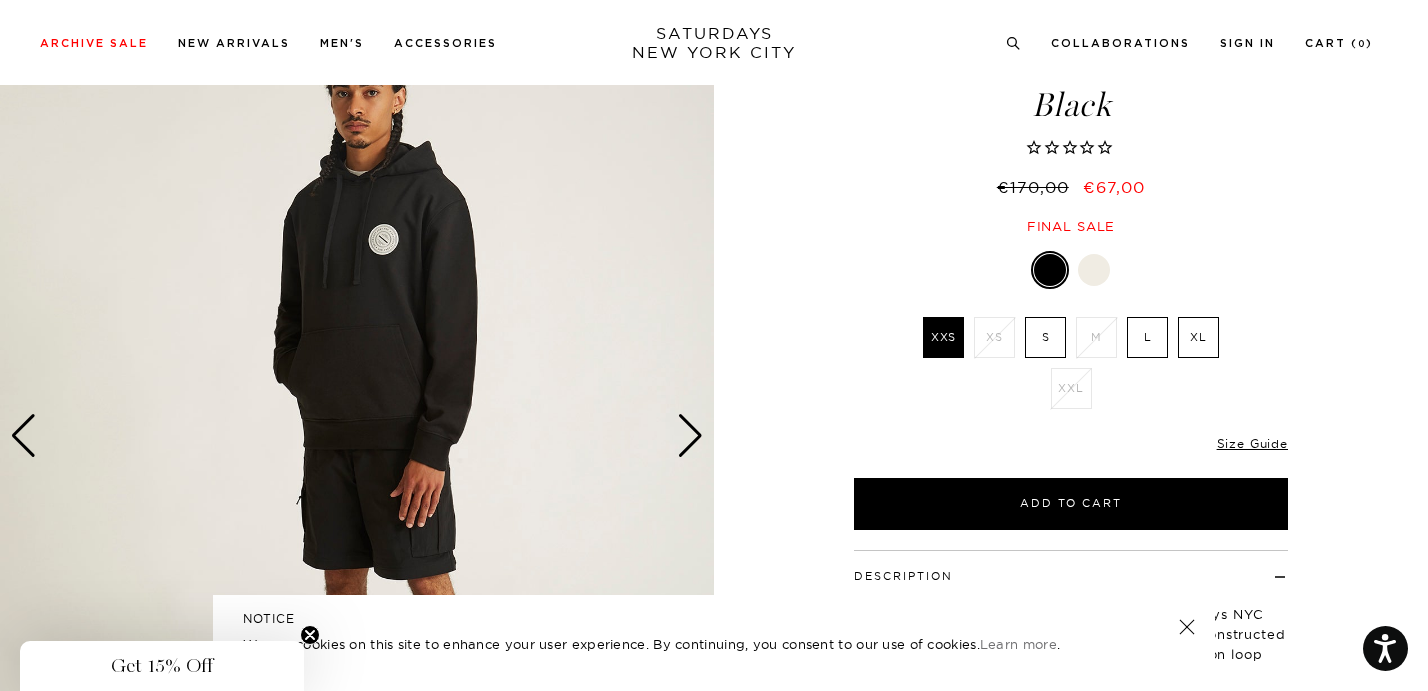 click at bounding box center (690, 436) 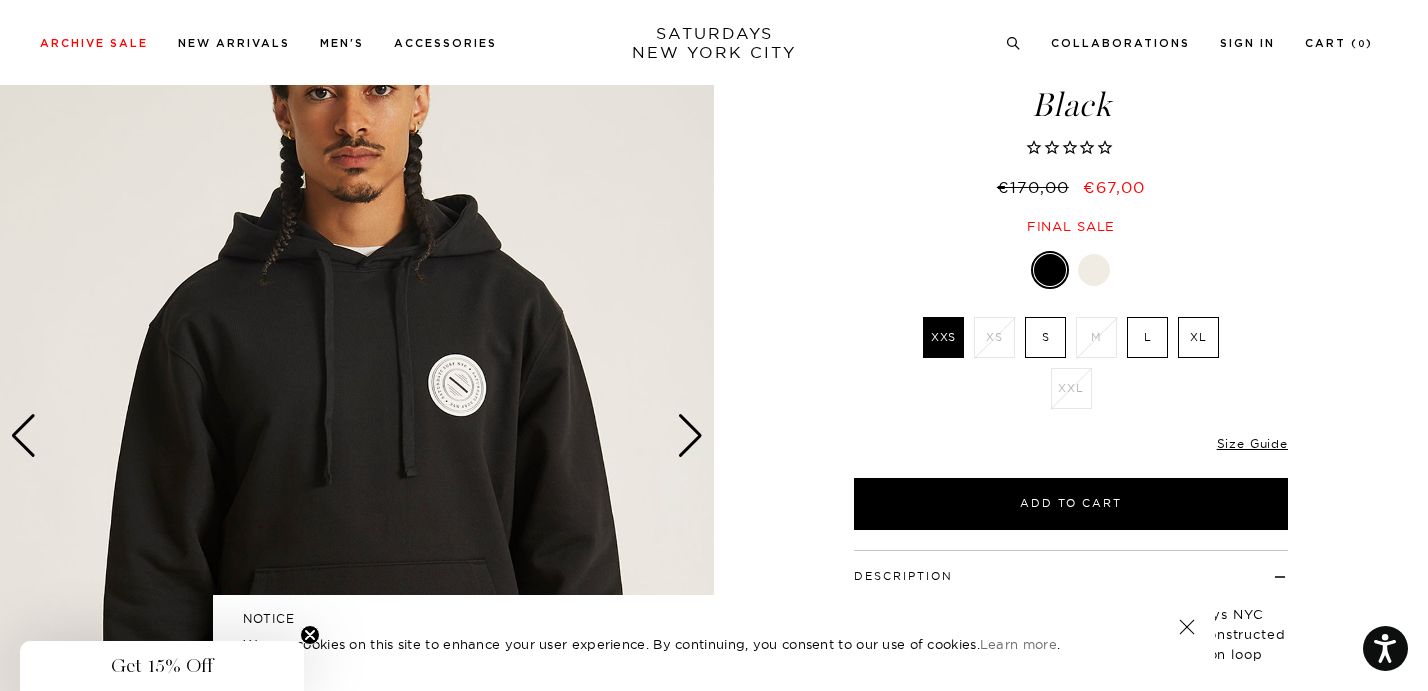 click at bounding box center (690, 436) 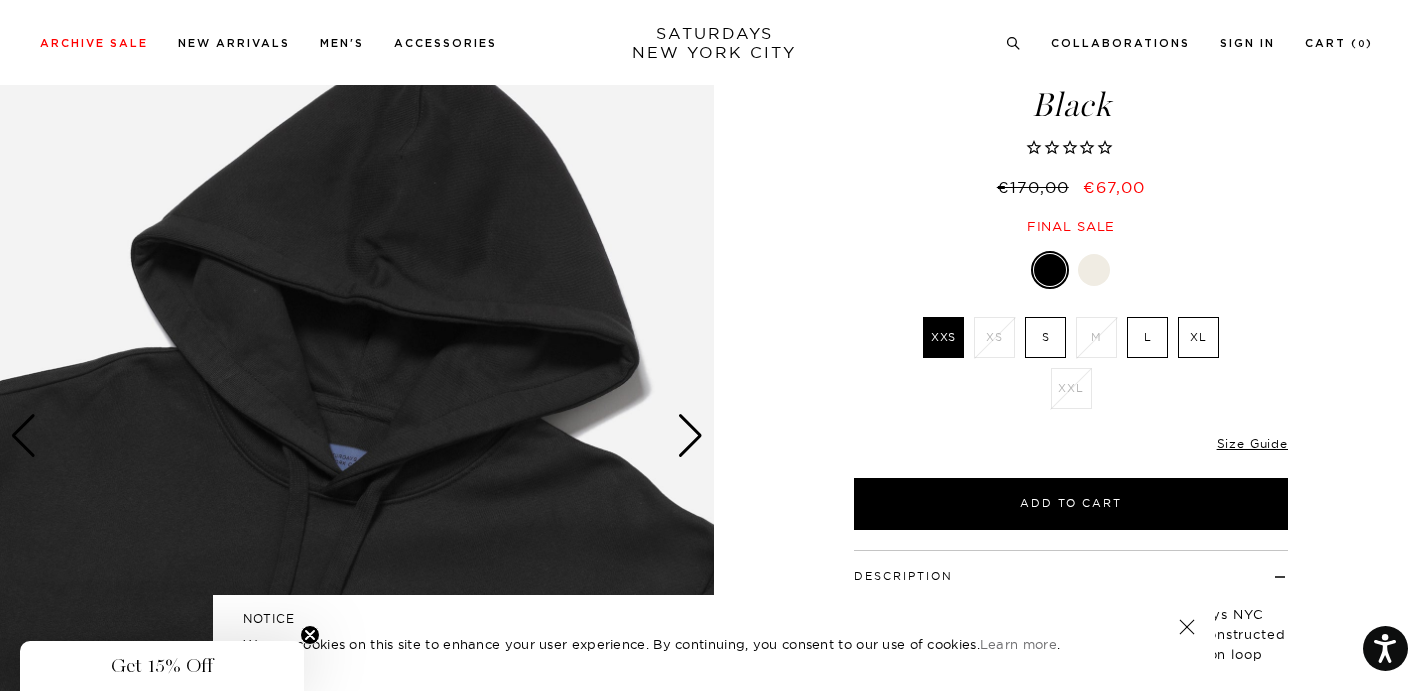 click at bounding box center (690, 436) 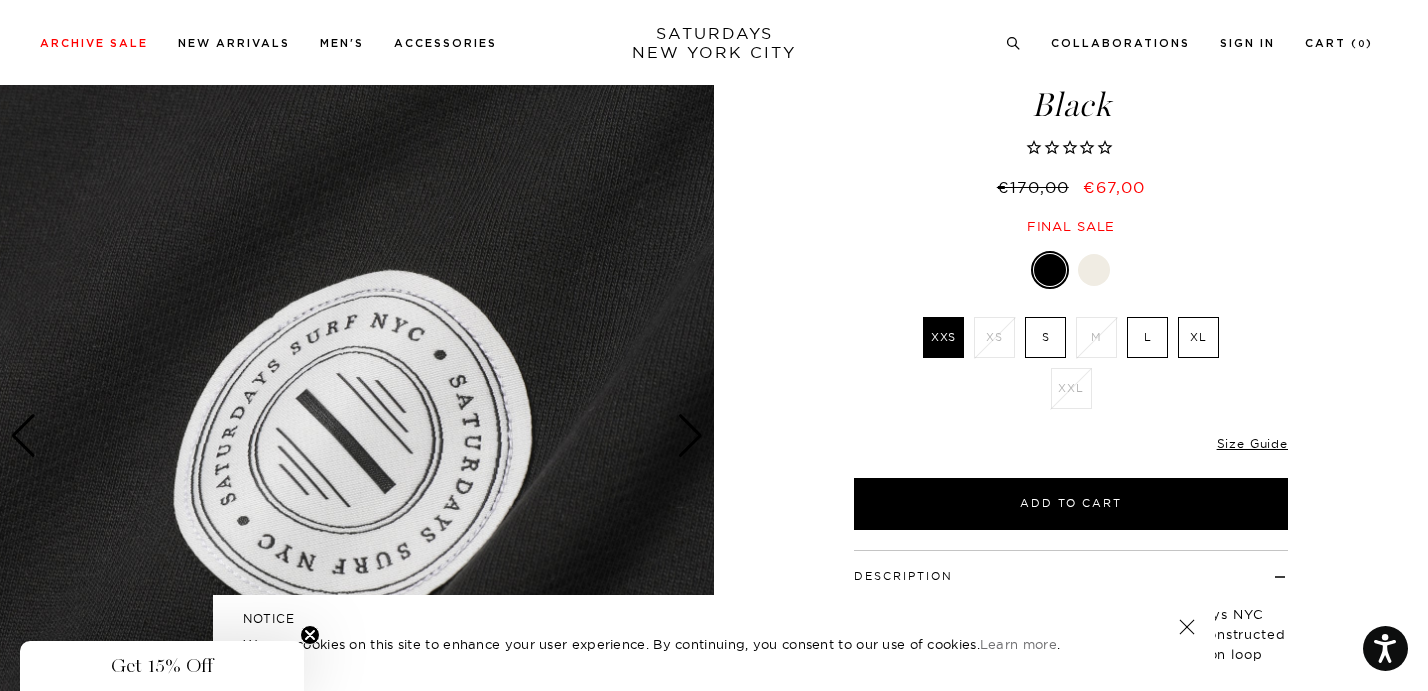 click at bounding box center (690, 436) 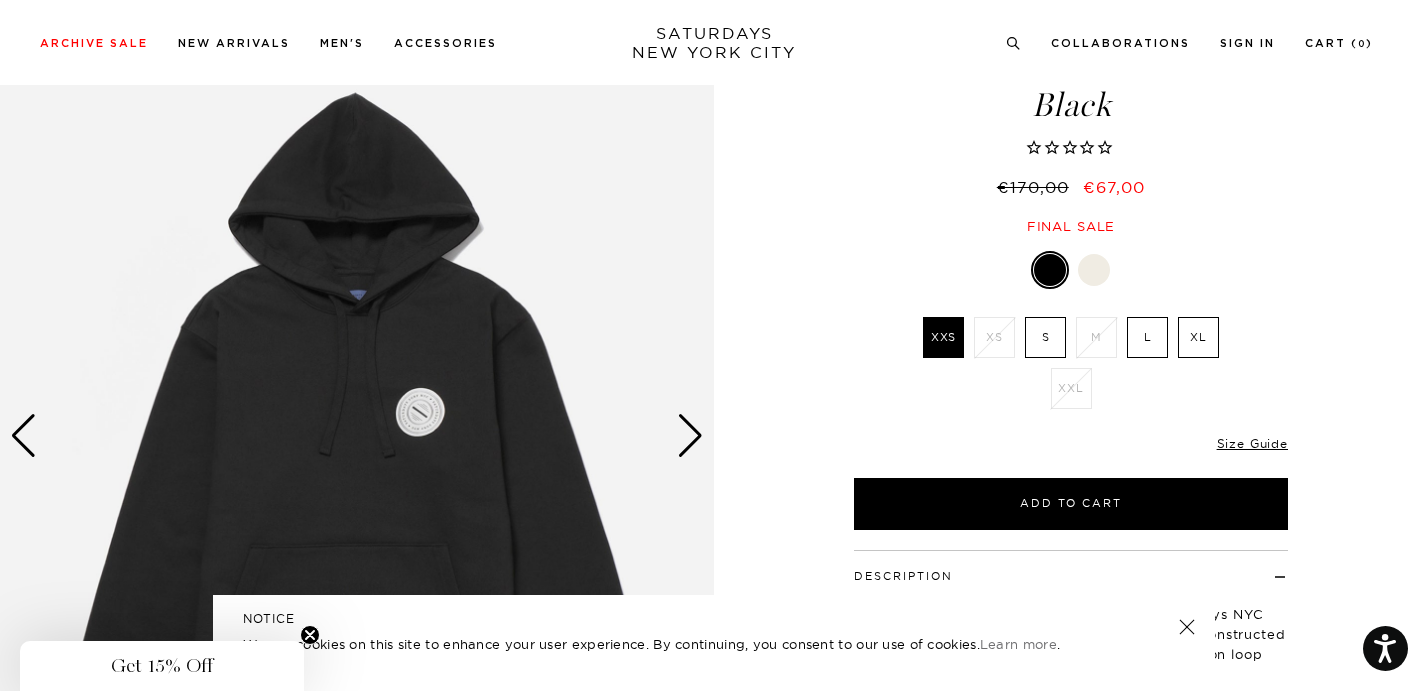 click at bounding box center [690, 436] 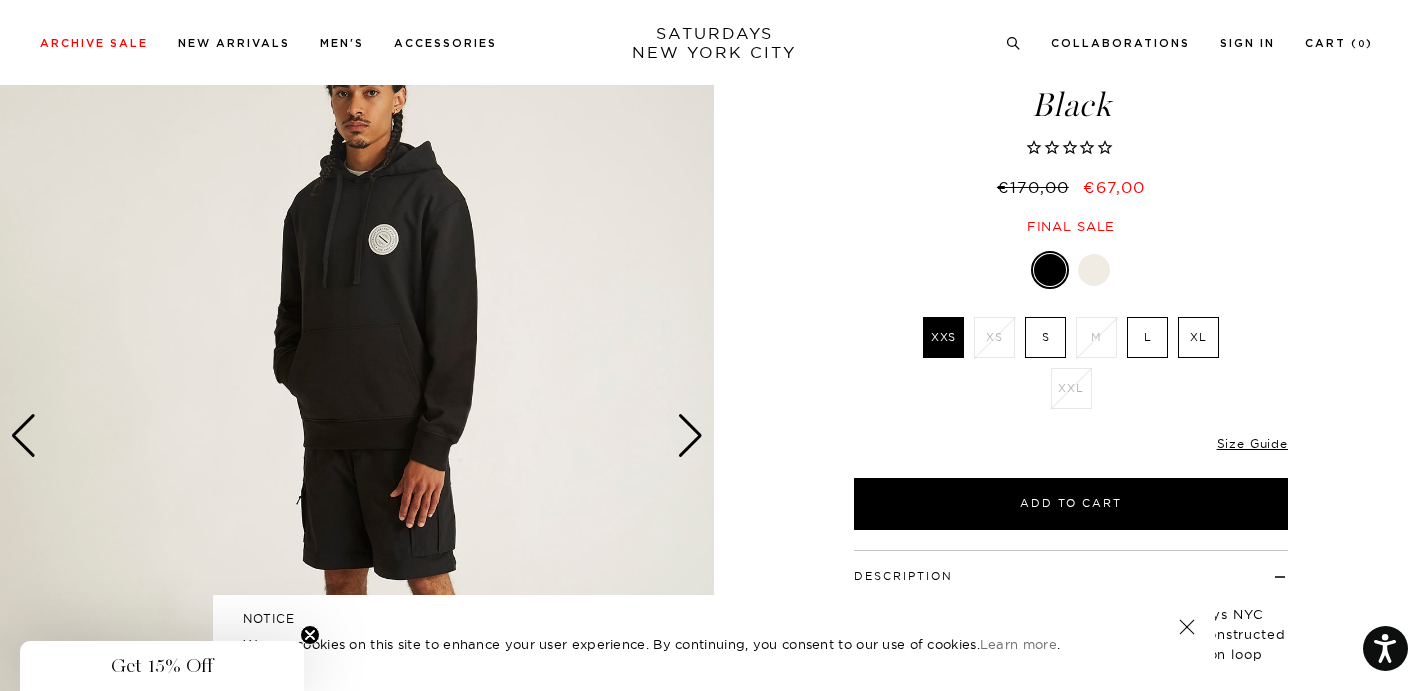 click at bounding box center (690, 436) 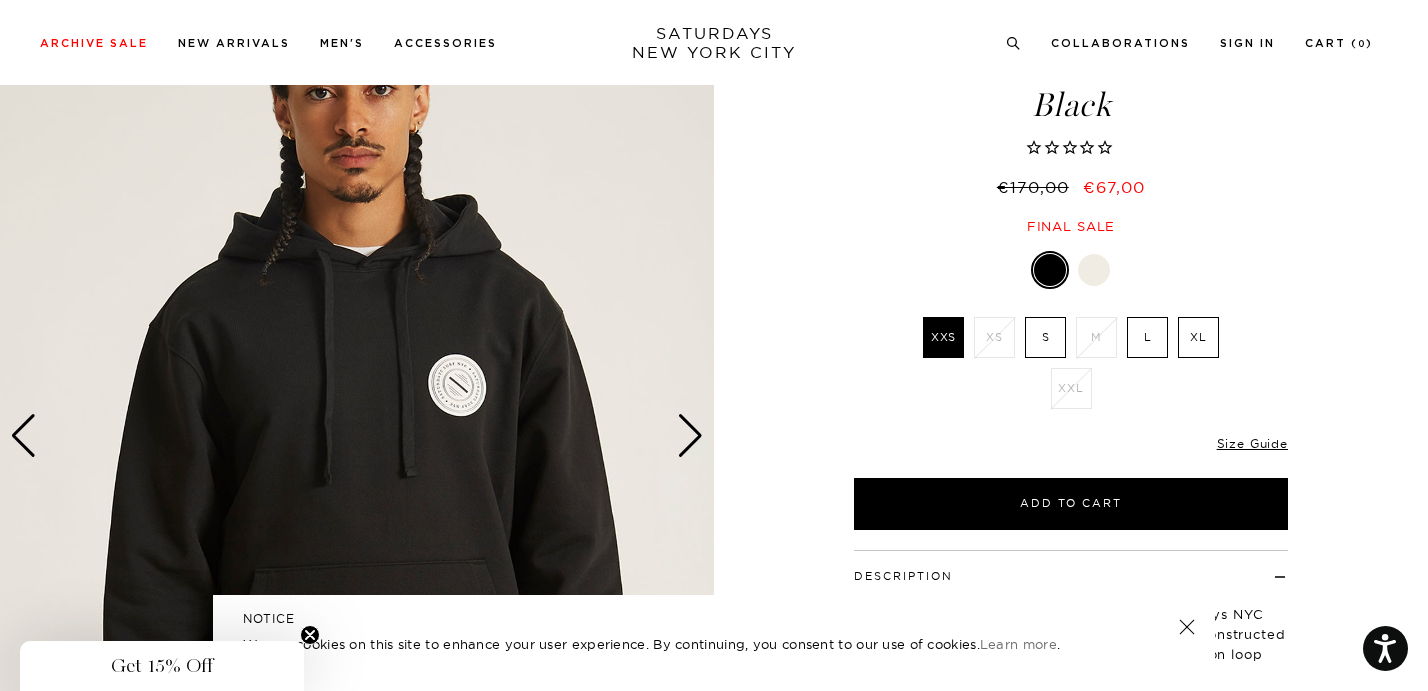 click on "L" at bounding box center [1147, 337] 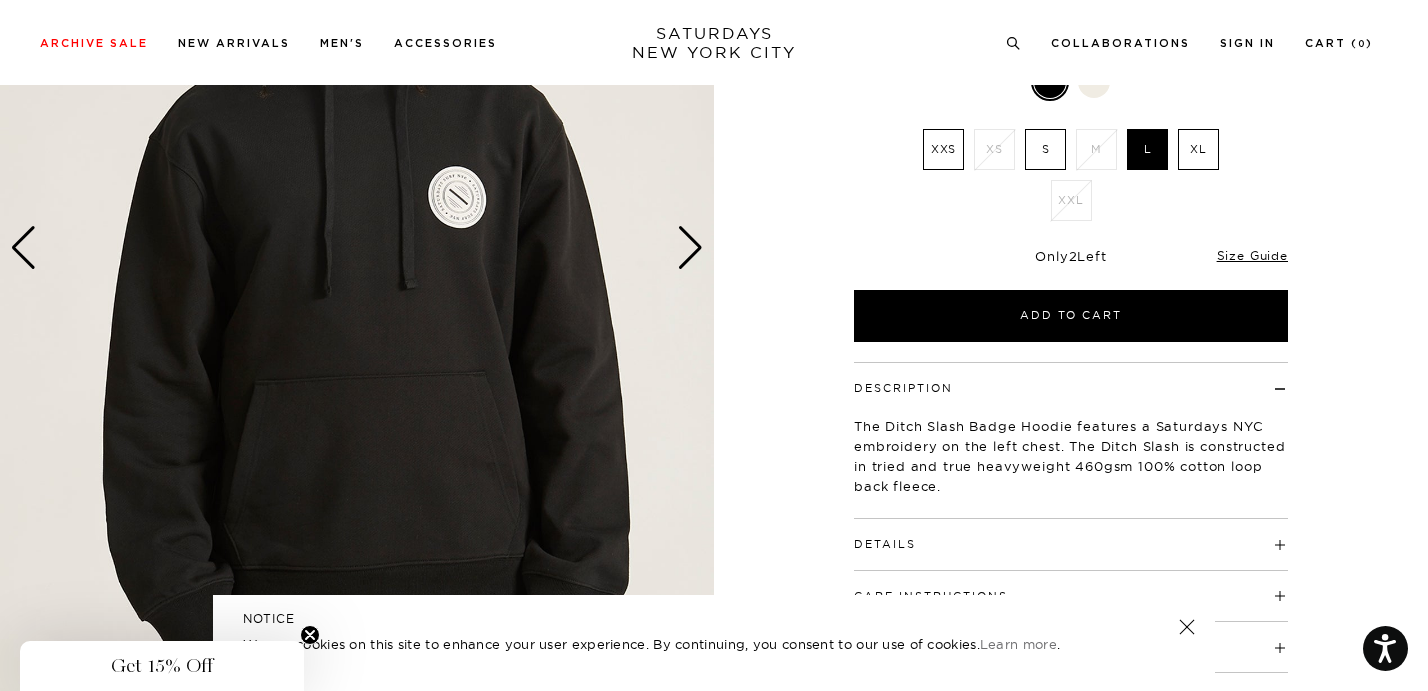 scroll, scrollTop: 295, scrollLeft: 1, axis: both 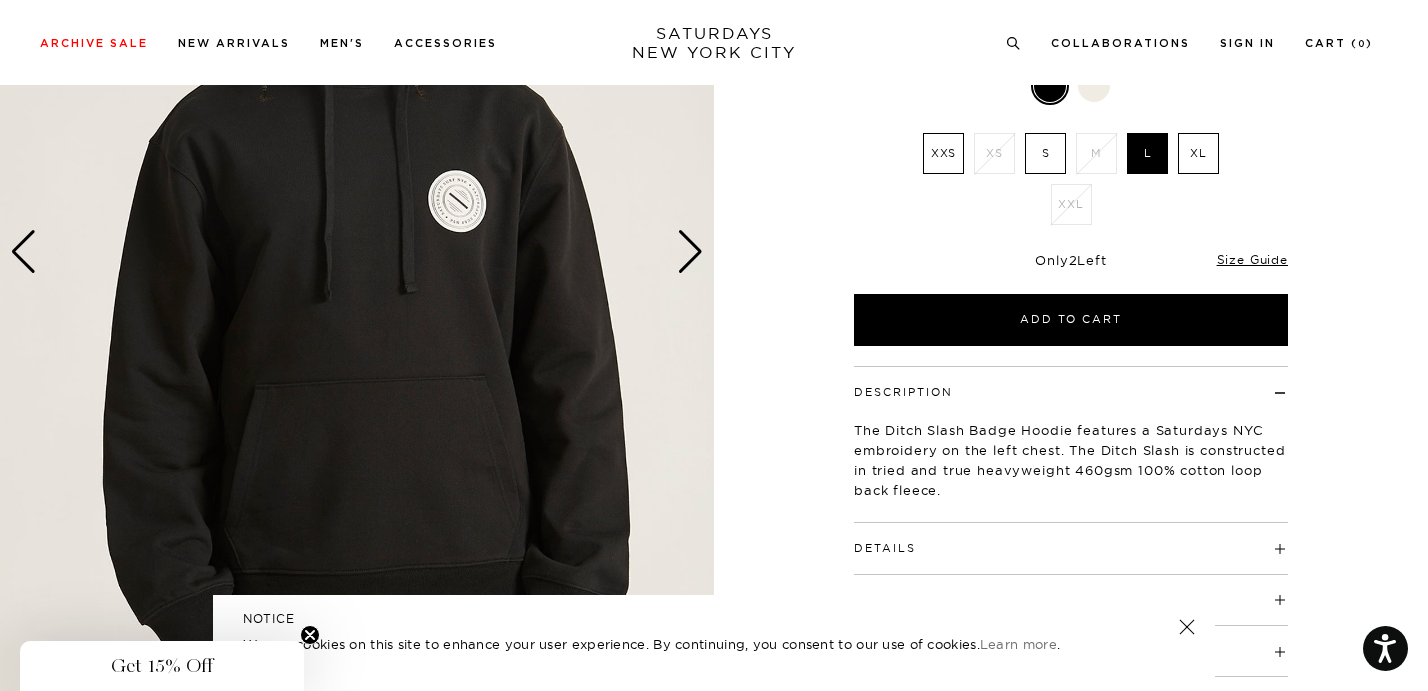 click on "S" at bounding box center (1045, 153) 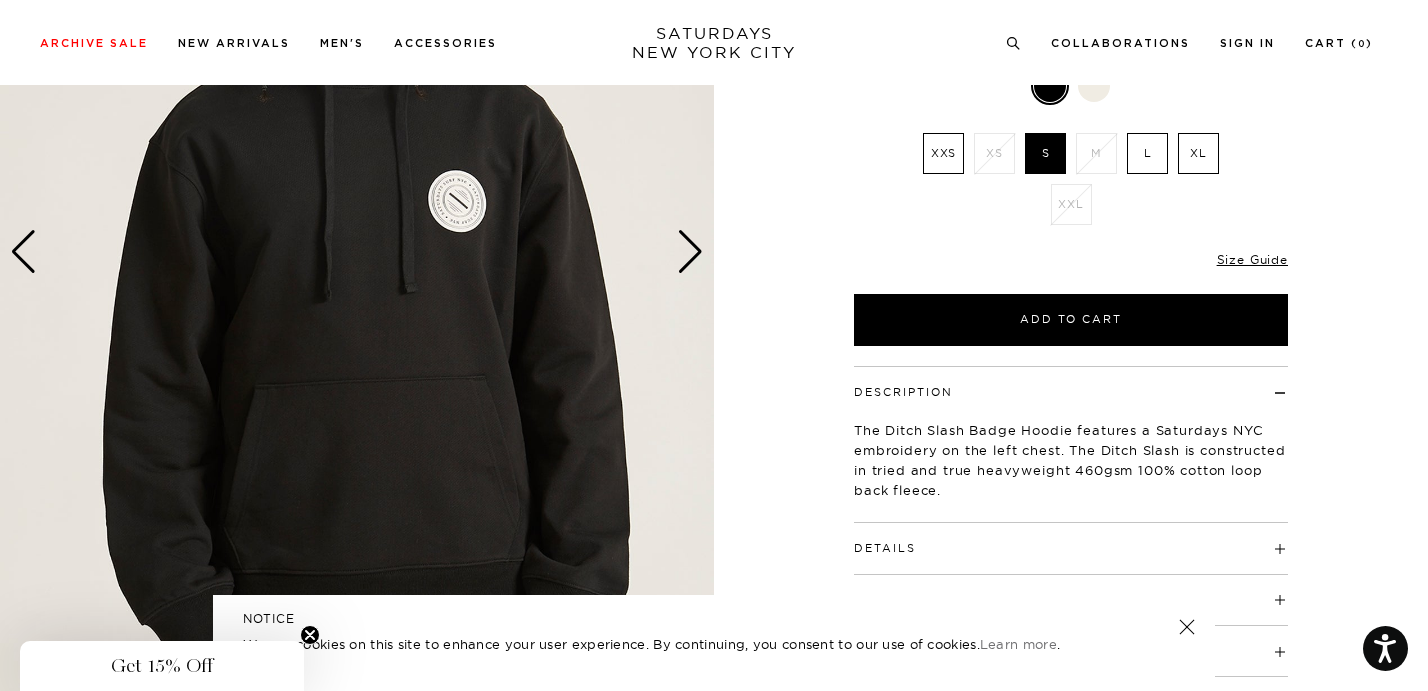click on "L" at bounding box center [1147, 153] 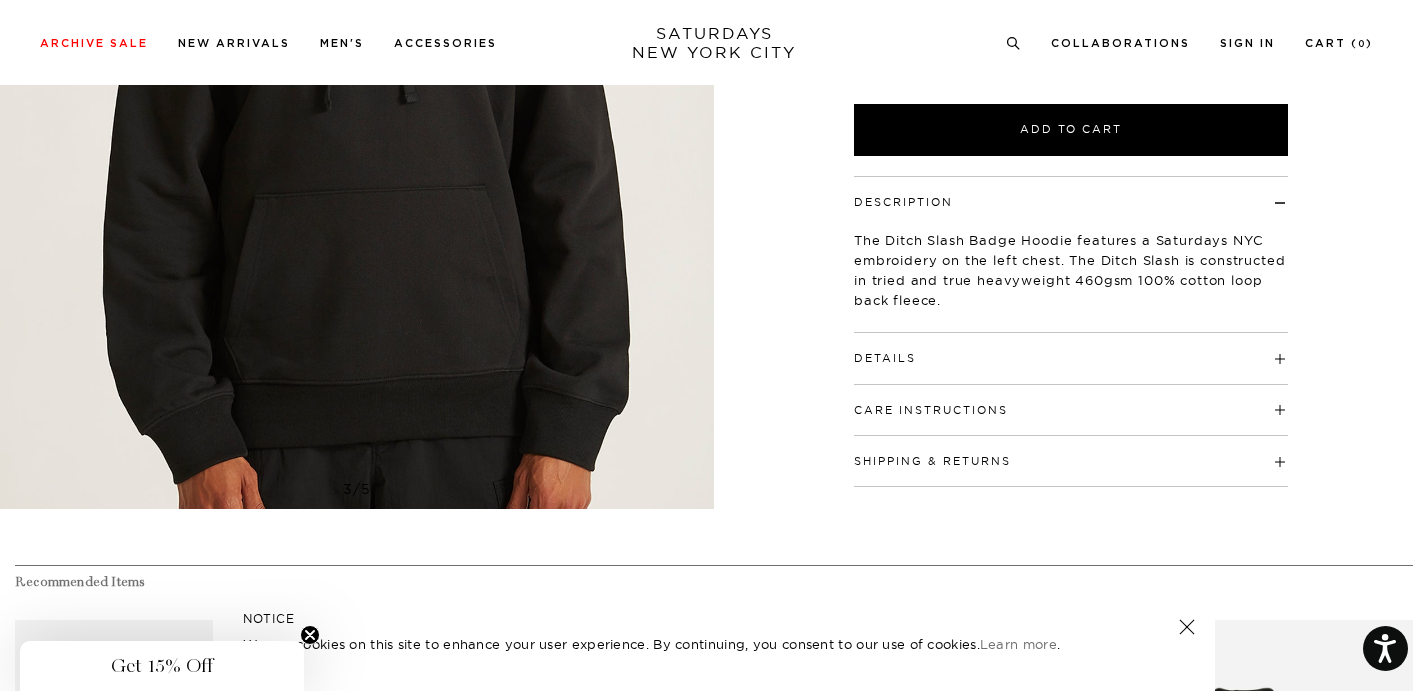 scroll, scrollTop: 221, scrollLeft: 1, axis: both 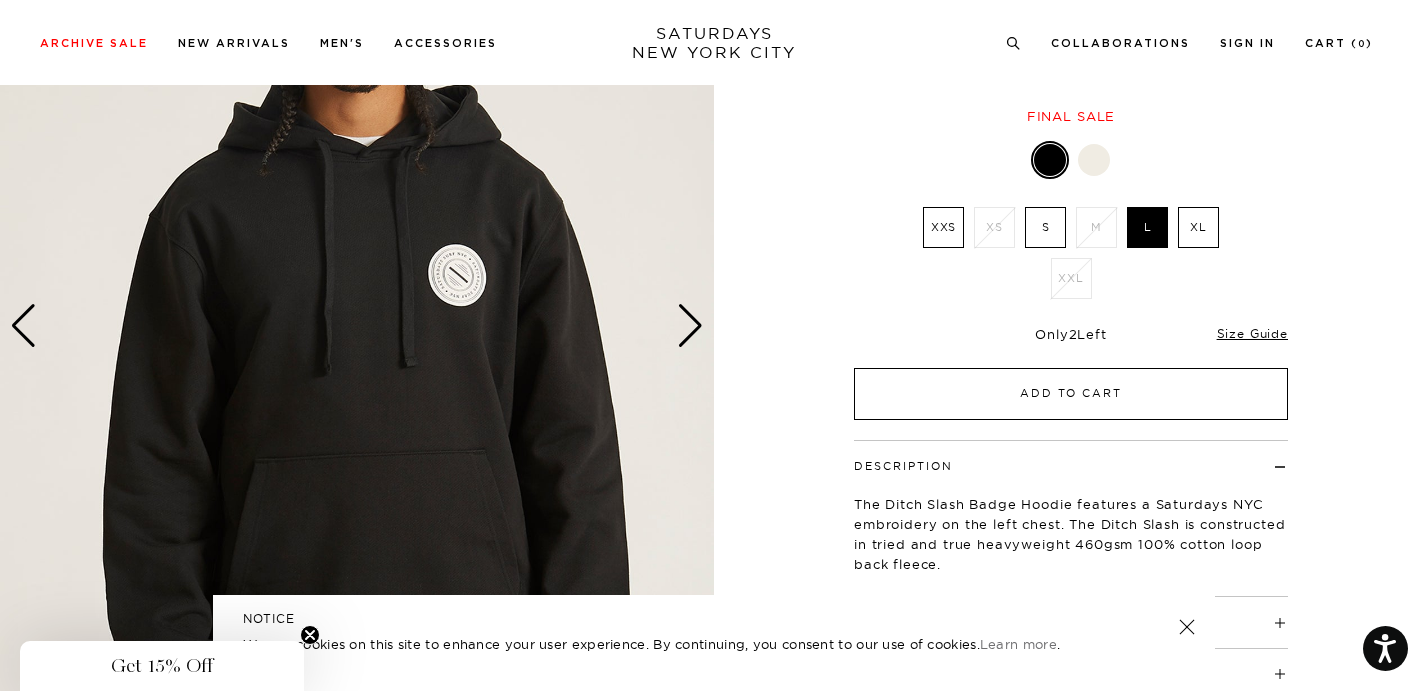 click on "Add to Cart" at bounding box center (1071, 394) 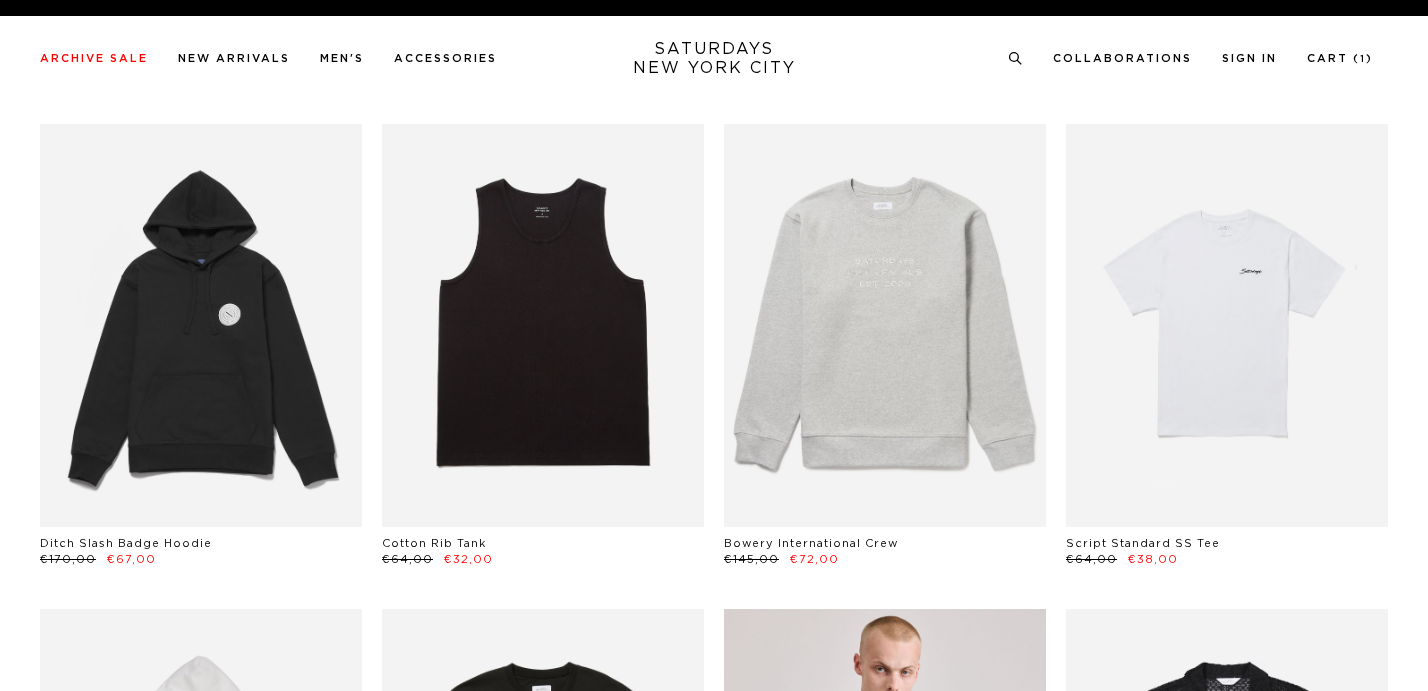 scroll, scrollTop: 167, scrollLeft: 0, axis: vertical 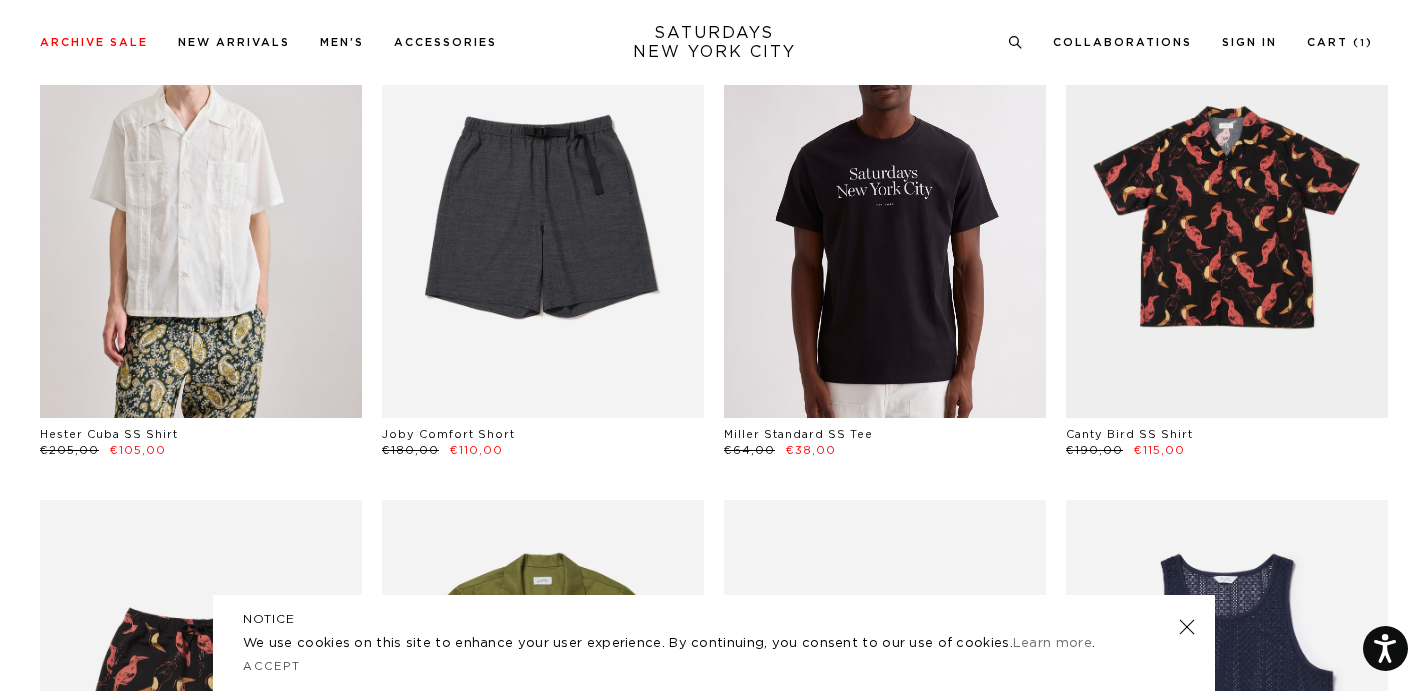 click at bounding box center [885, 216] 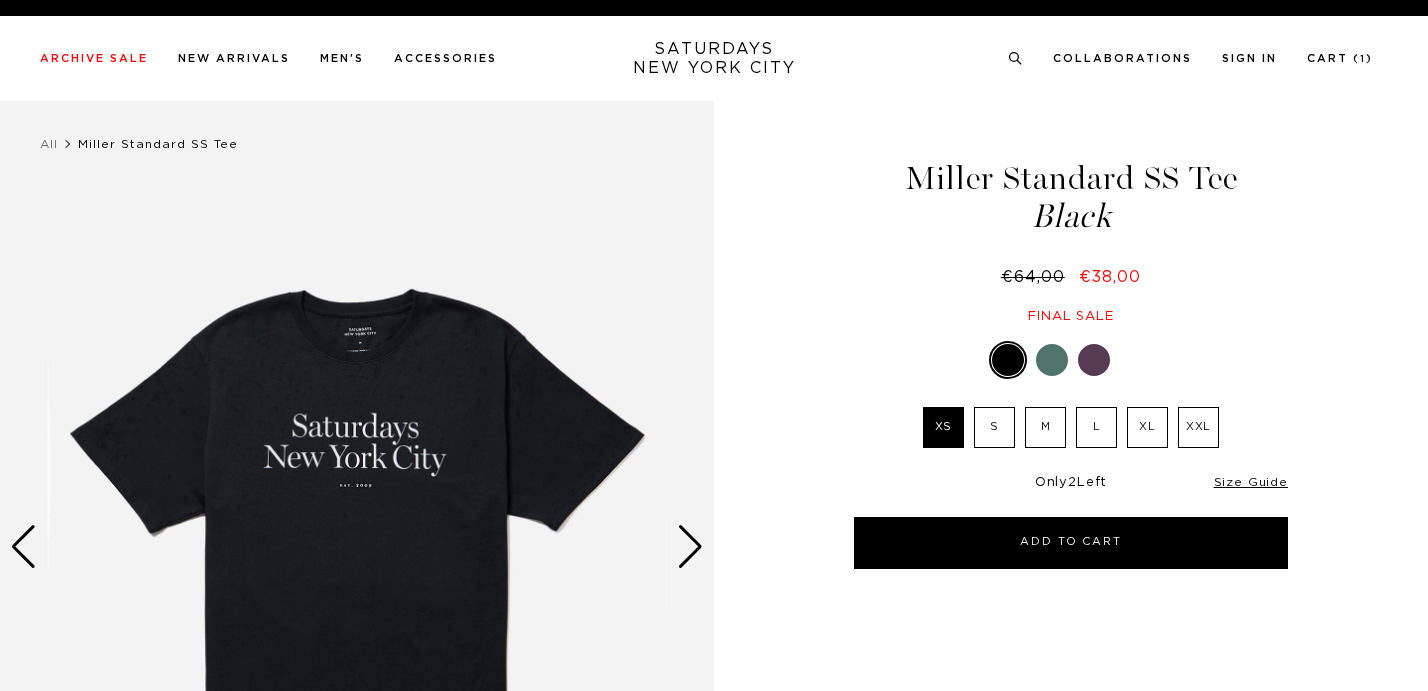 scroll, scrollTop: 0, scrollLeft: 0, axis: both 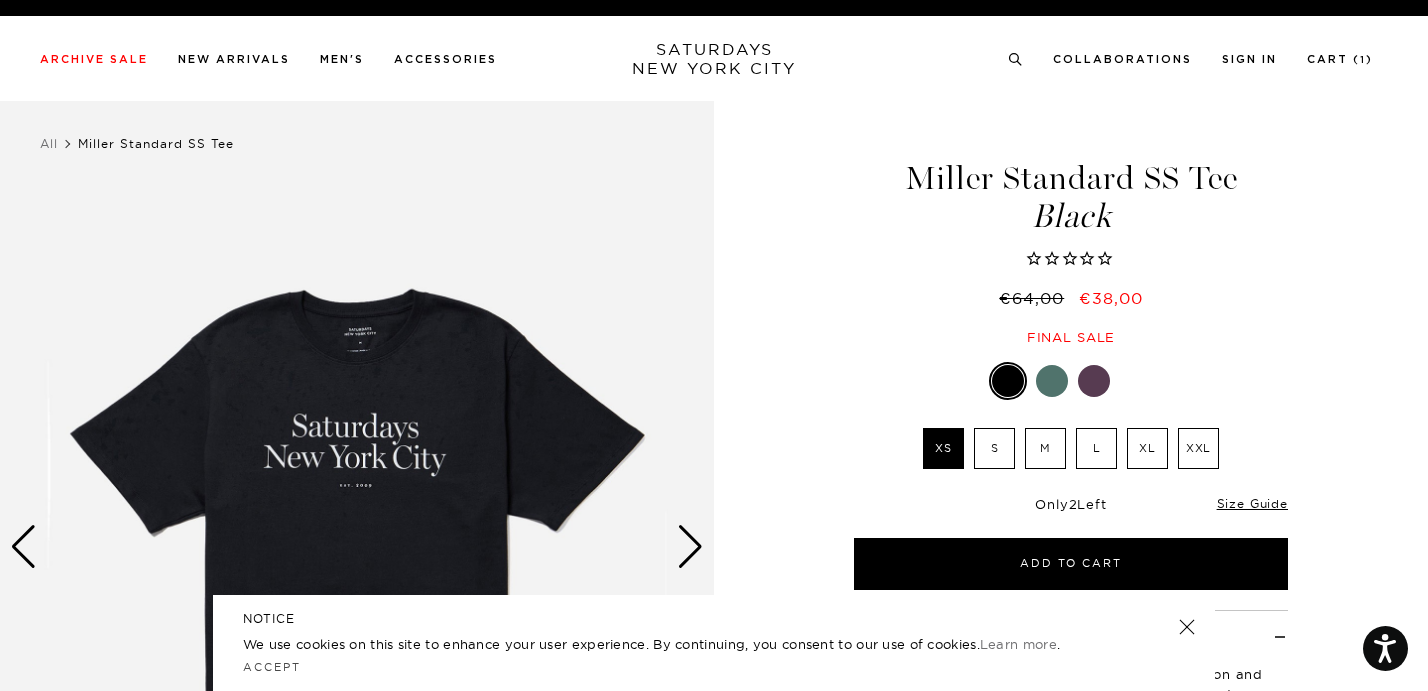 click on "L" at bounding box center (1096, 448) 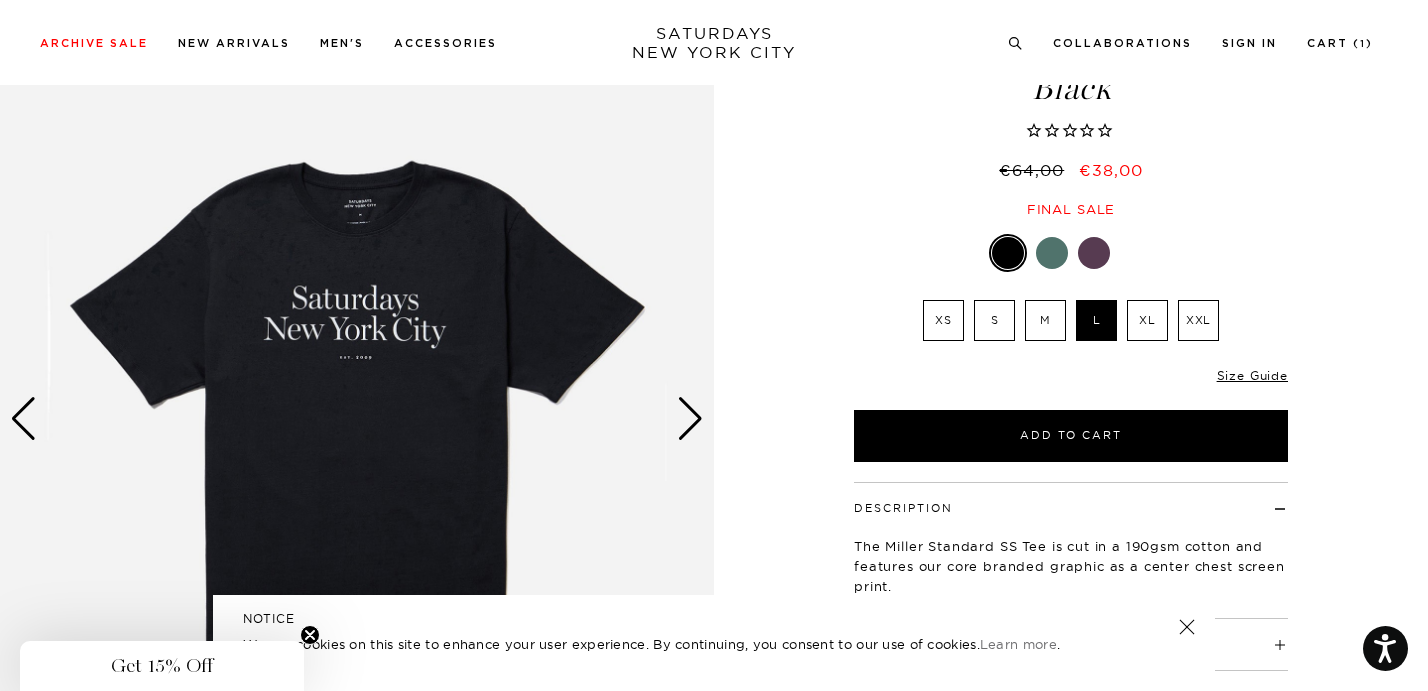 scroll, scrollTop: 129, scrollLeft: 0, axis: vertical 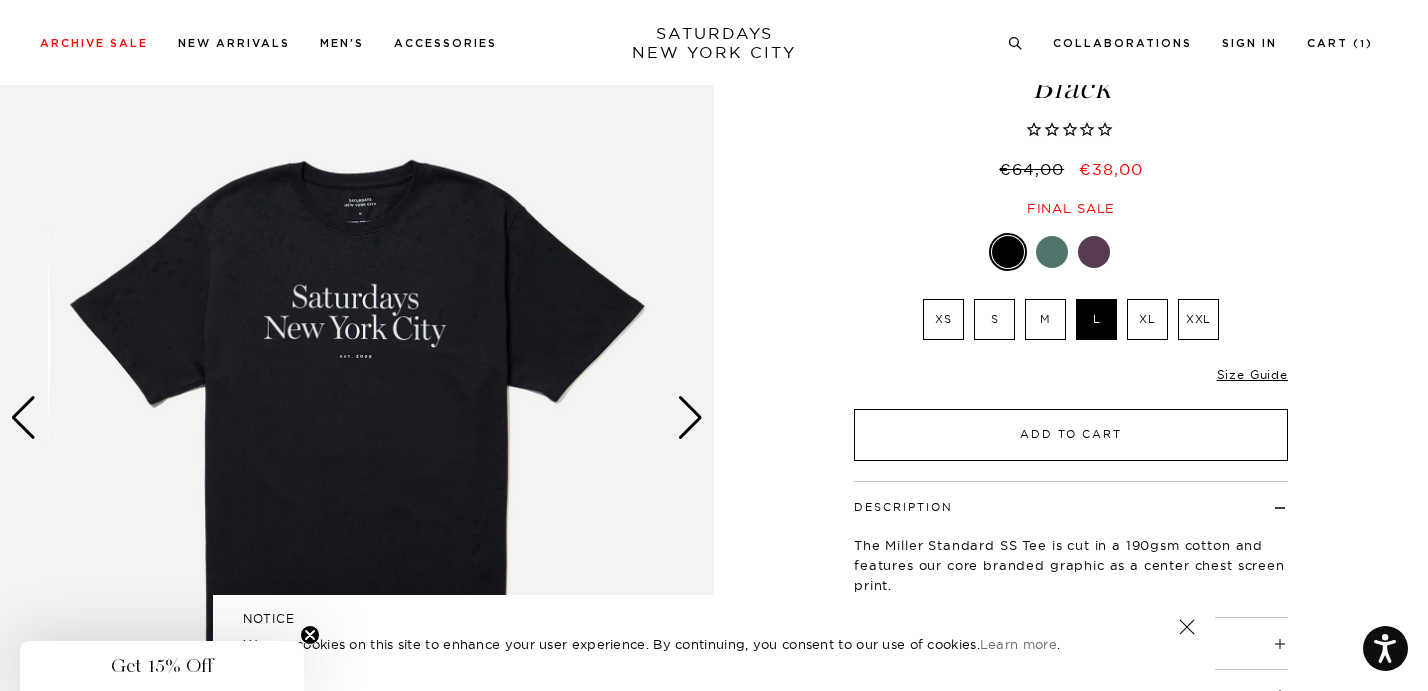 click on "Add to Cart" at bounding box center (1071, 435) 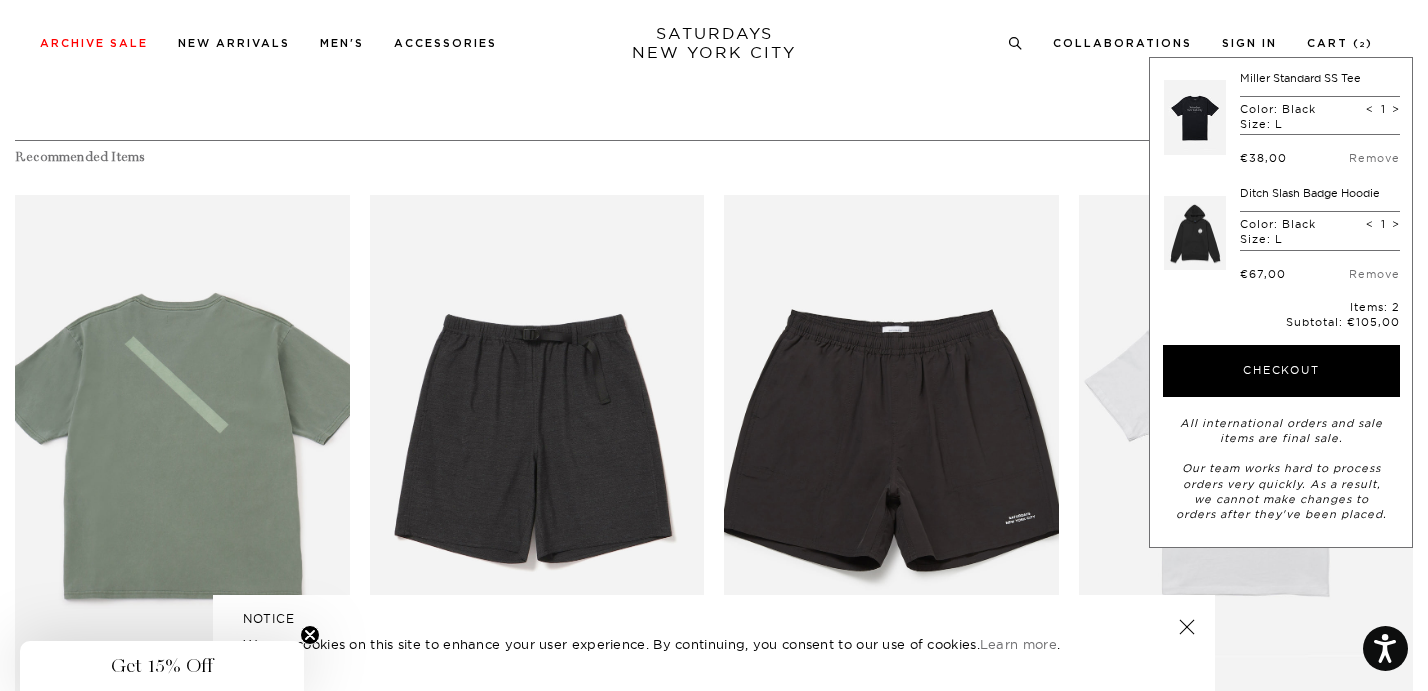 scroll, scrollTop: 933, scrollLeft: 0, axis: vertical 